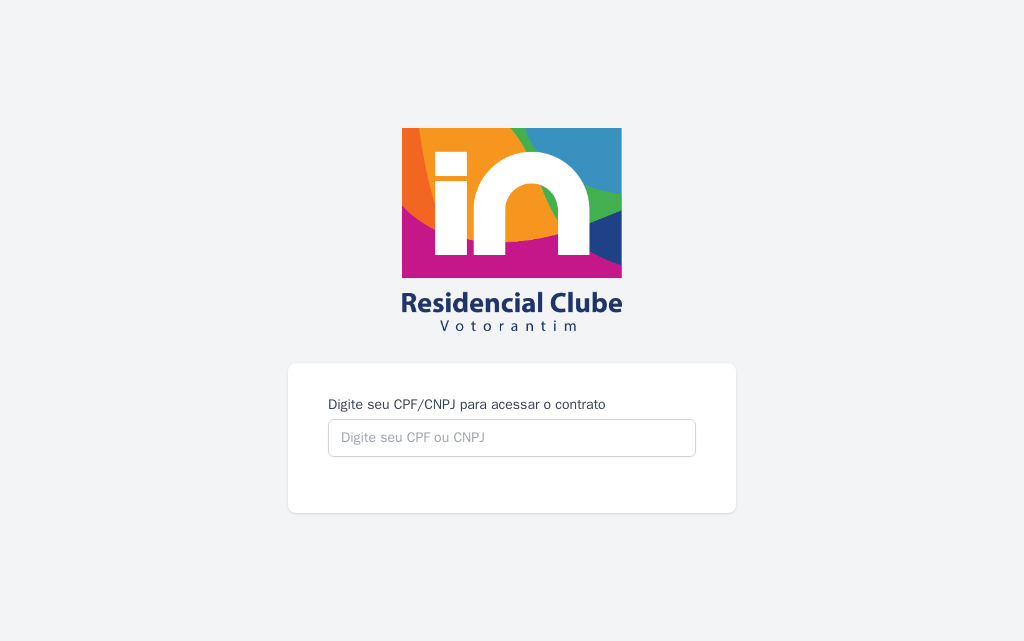 scroll, scrollTop: 0, scrollLeft: 0, axis: both 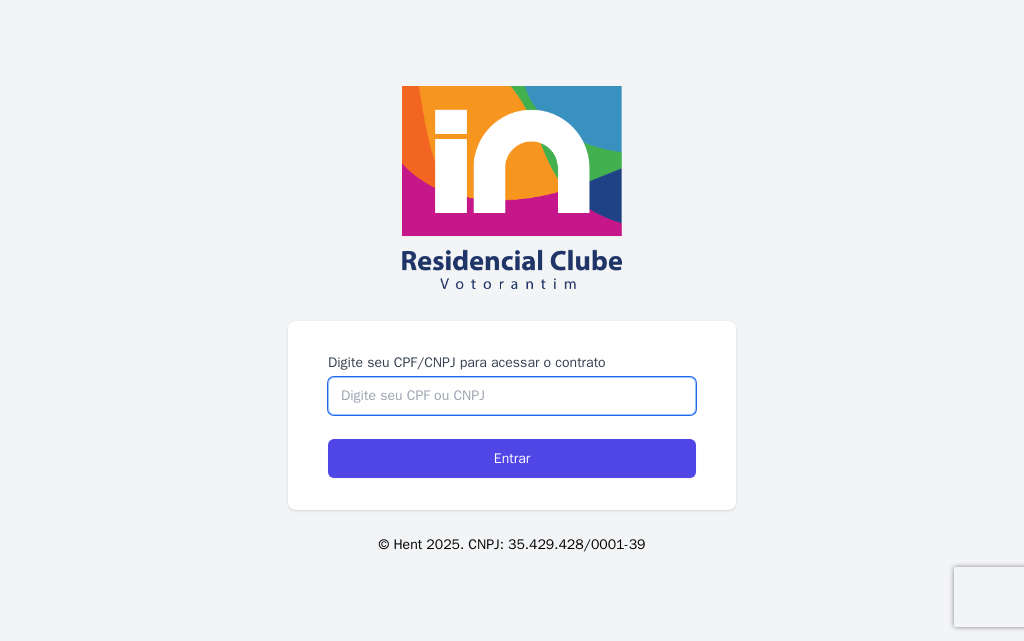 click on "Digite seu CPF/CNPJ para acessar o contrato" at bounding box center [512, 396] 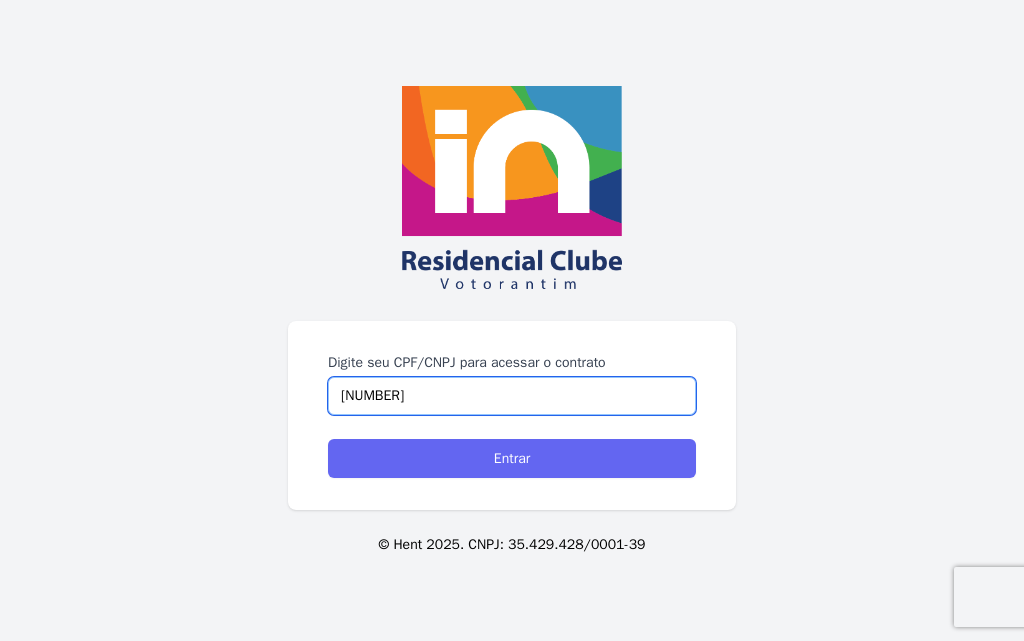 type on "34024925806" 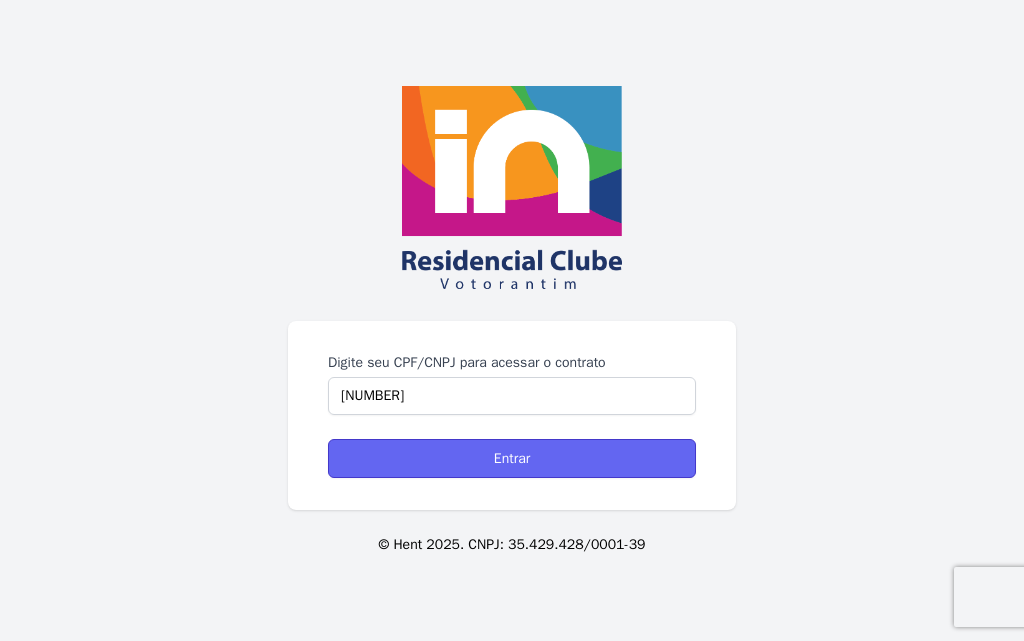 click on "Entrar" at bounding box center (512, 458) 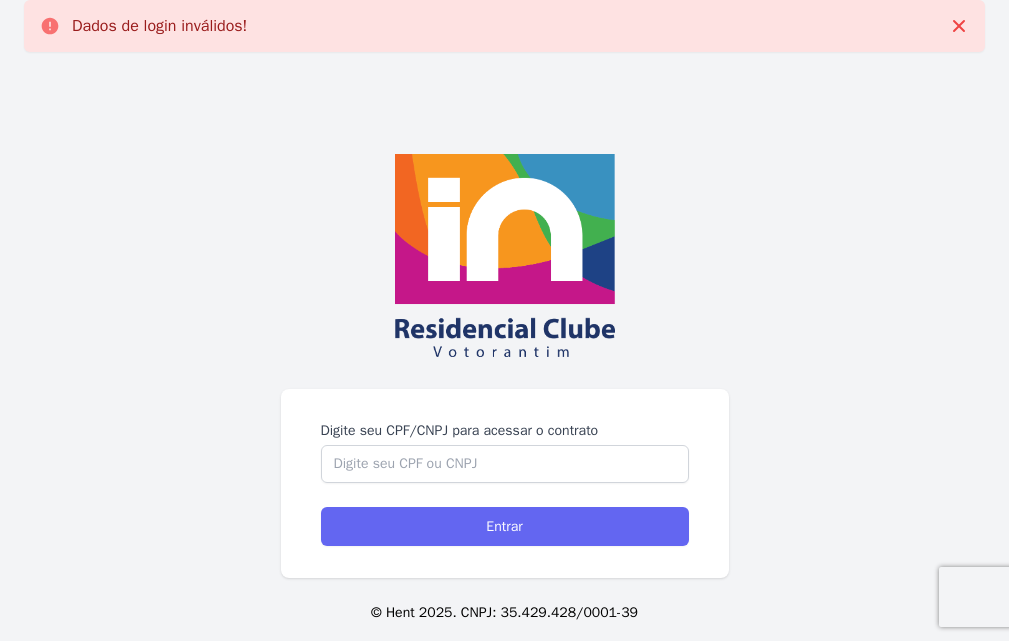 scroll, scrollTop: 68, scrollLeft: 0, axis: vertical 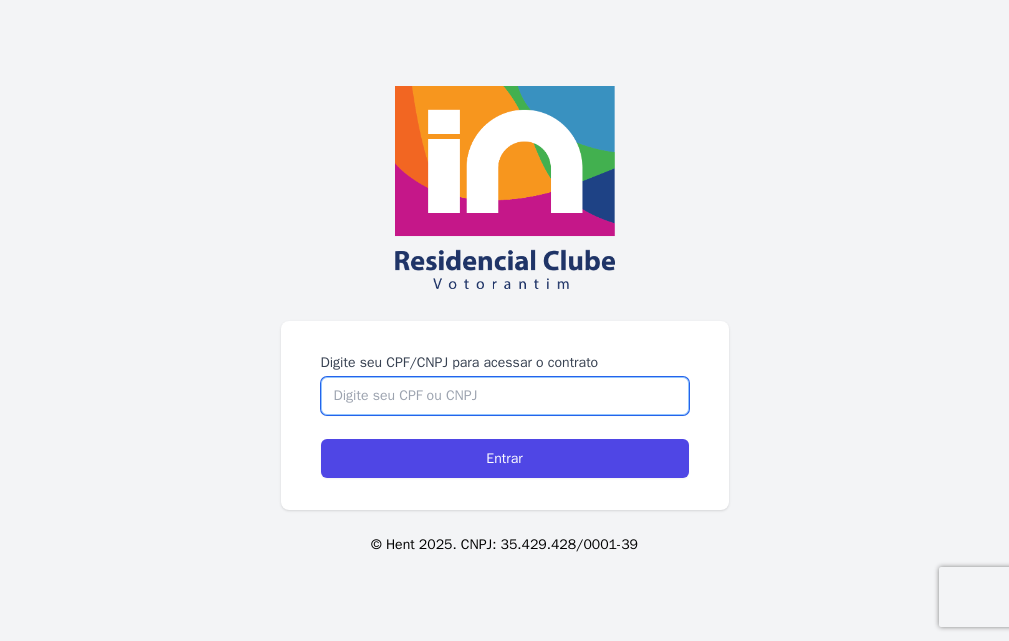 click on "Digite seu CPF/CNPJ para acessar o contrato" at bounding box center [505, 396] 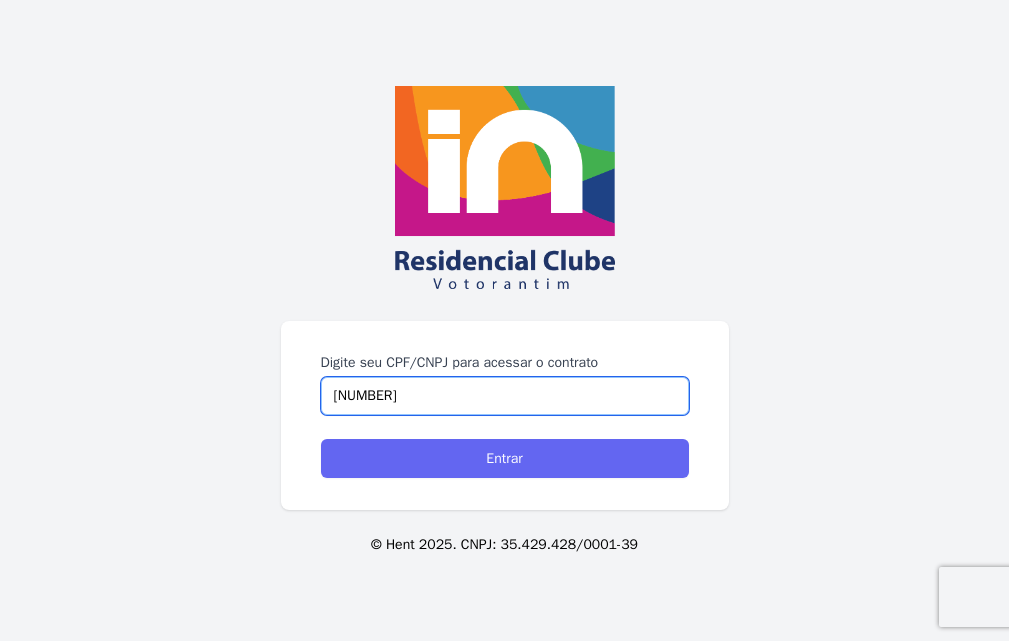 type on "34024925806" 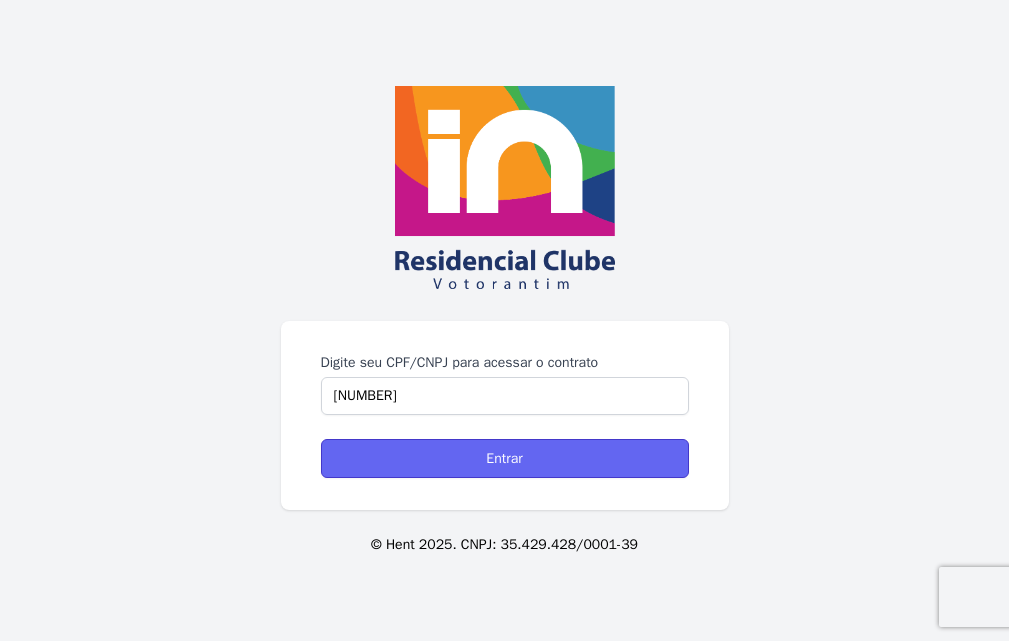 click on "Entrar" at bounding box center [505, 458] 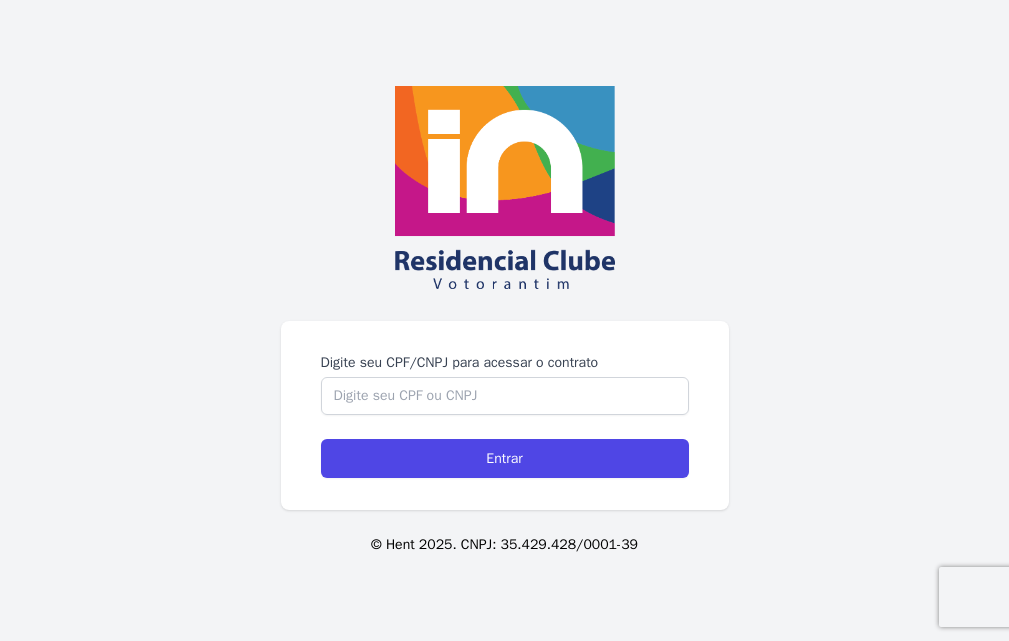 scroll, scrollTop: 0, scrollLeft: 0, axis: both 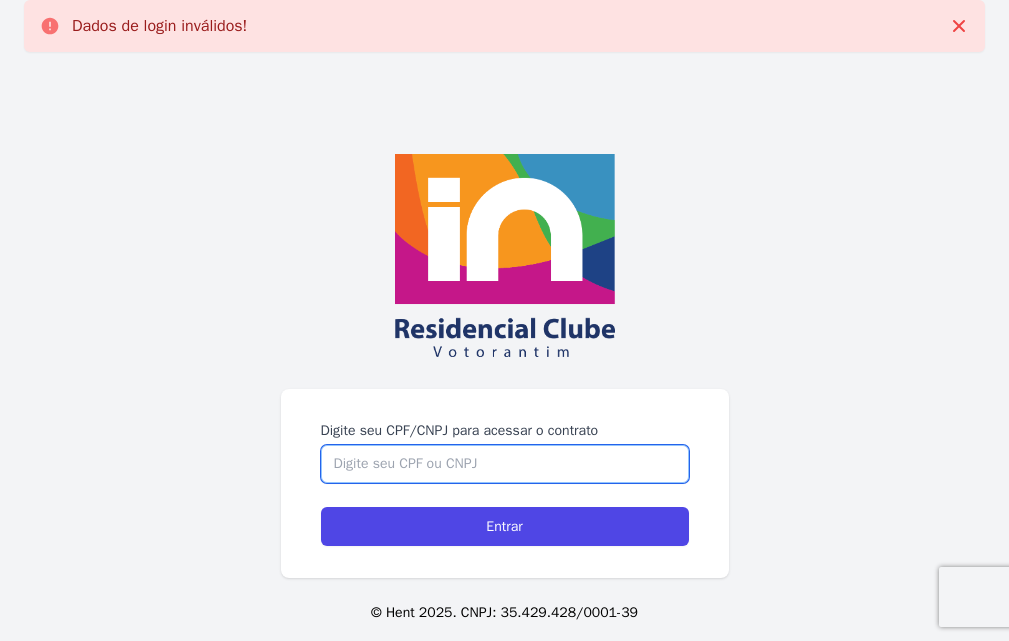 click on "Digite seu CPF/CNPJ para acessar o contrato" at bounding box center (505, 464) 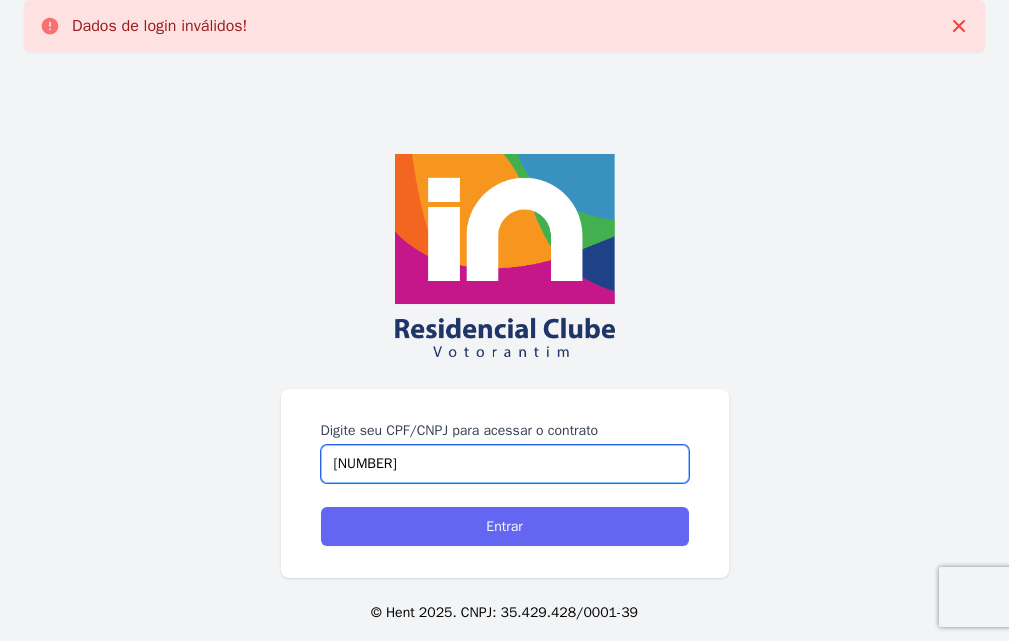 type on "[NUMBER]" 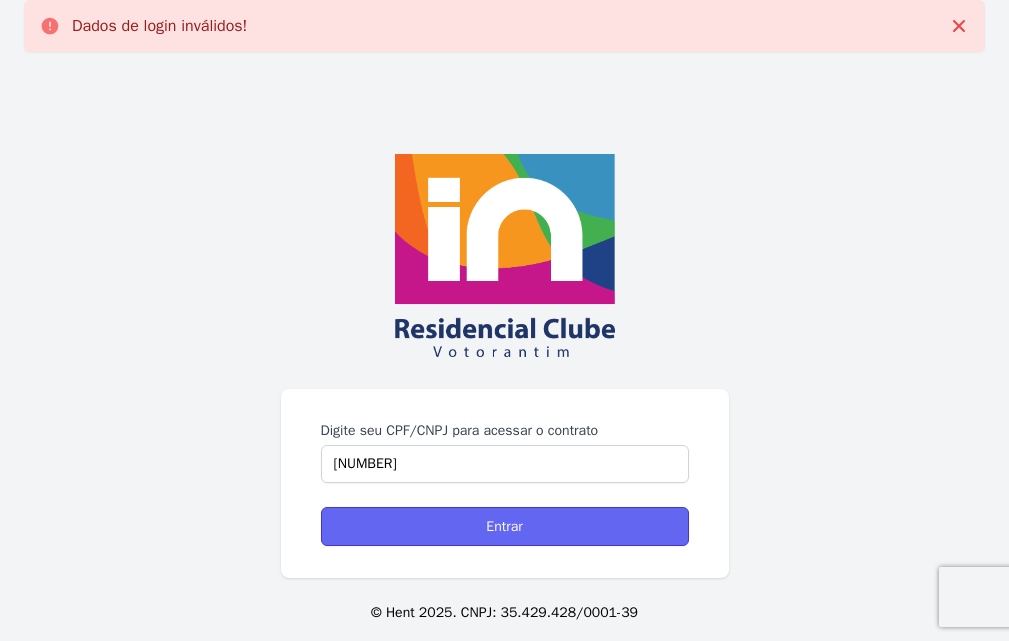 click on "Entrar" at bounding box center [505, 526] 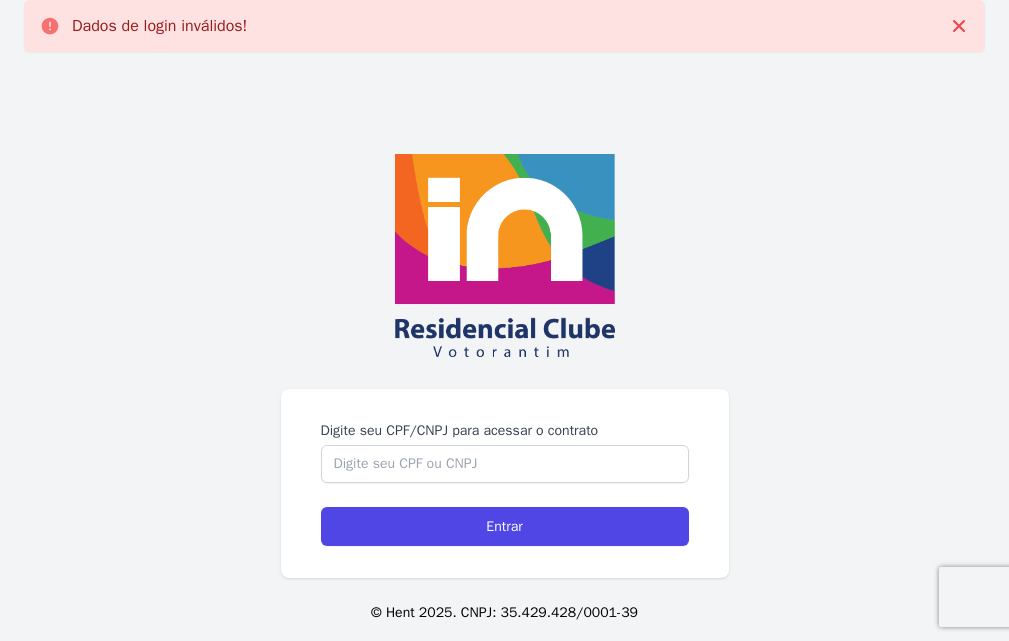 scroll, scrollTop: 0, scrollLeft: 0, axis: both 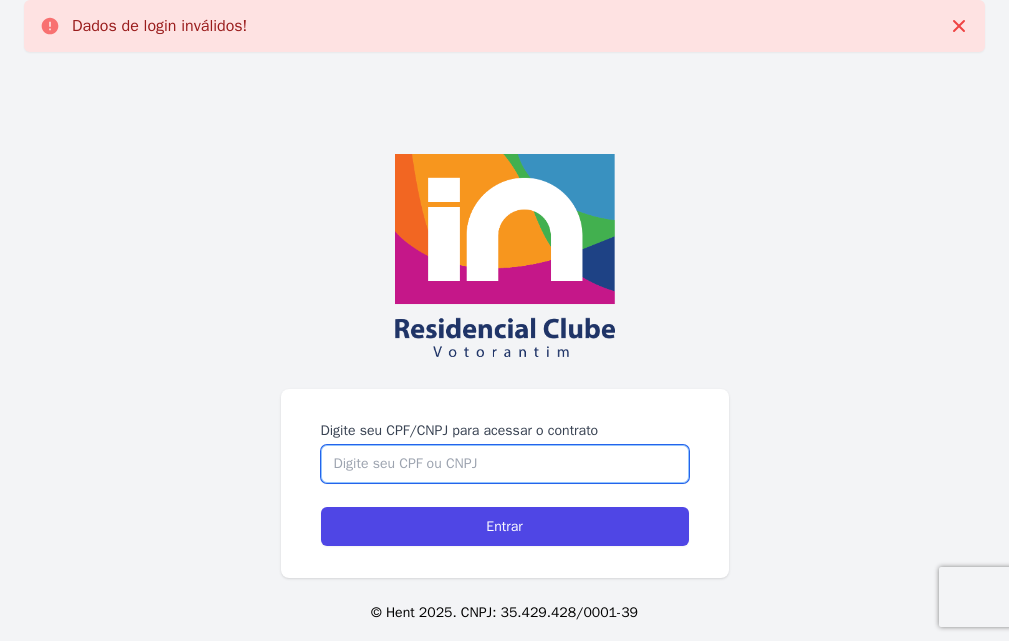 click on "Digite seu CPF/CNPJ para acessar o contrato" at bounding box center (505, 464) 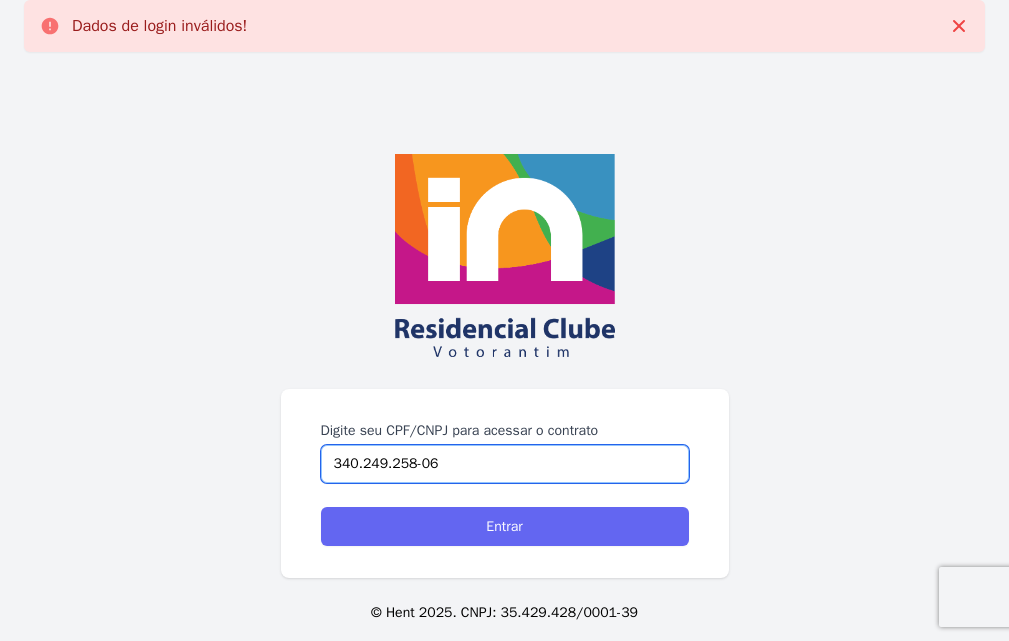 type on "340.249.258-06" 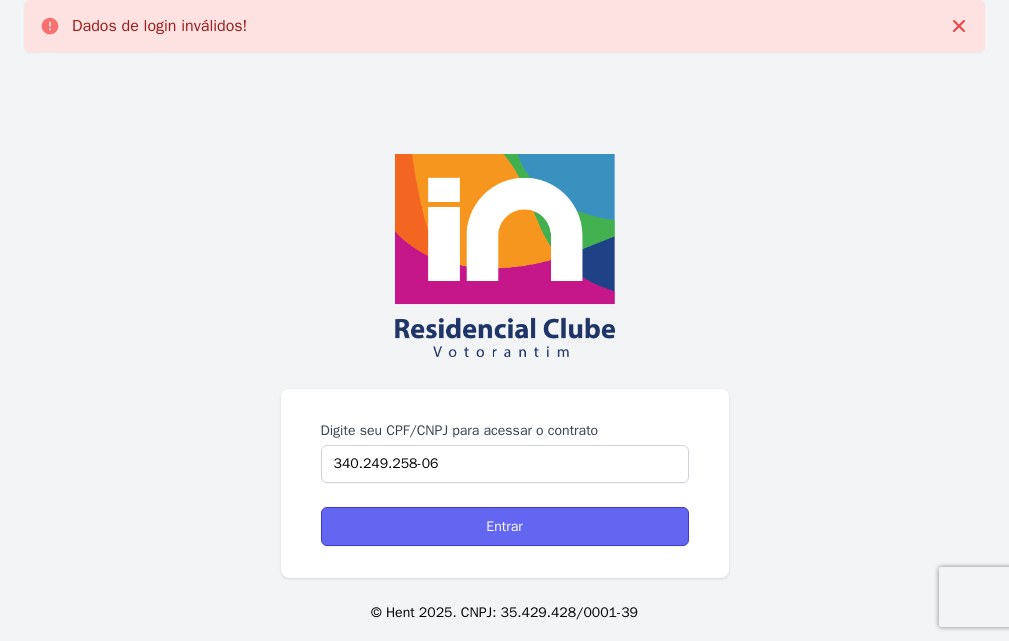 click on "Entrar" at bounding box center [505, 526] 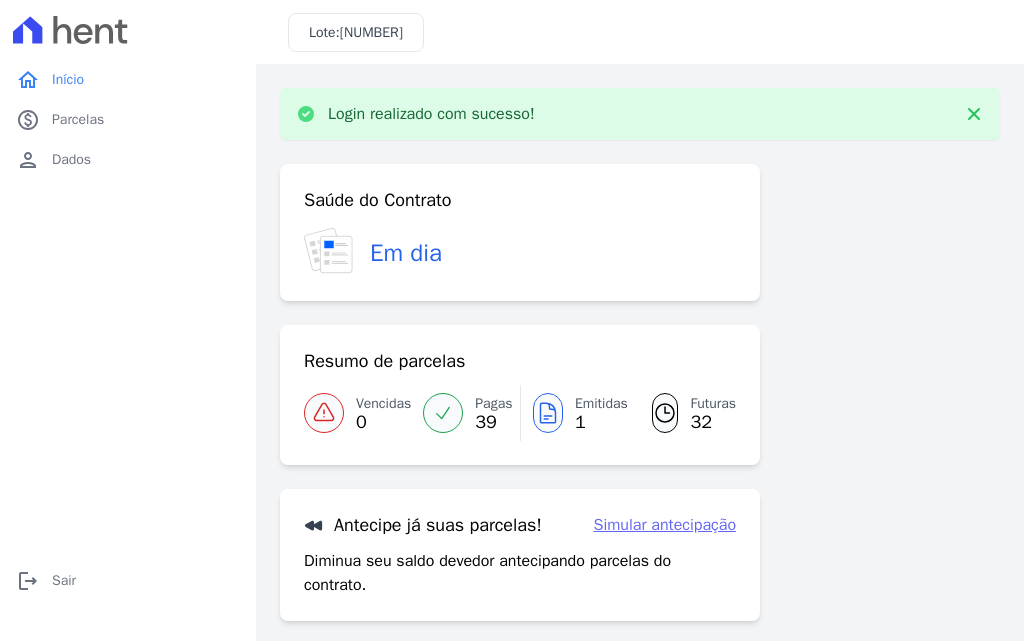 scroll, scrollTop: 0, scrollLeft: 0, axis: both 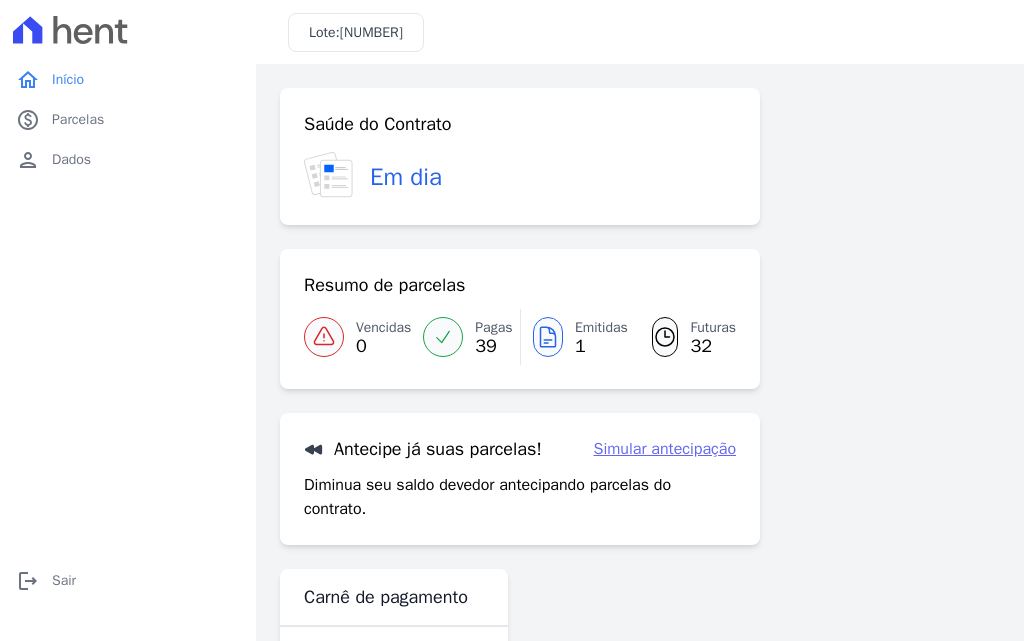 click on "Antecipe já suas parcelas!
Simular antecipação
Diminua seu saldo devedor antecipando parcelas do contrato.
Simular antecipação" at bounding box center [520, 479] 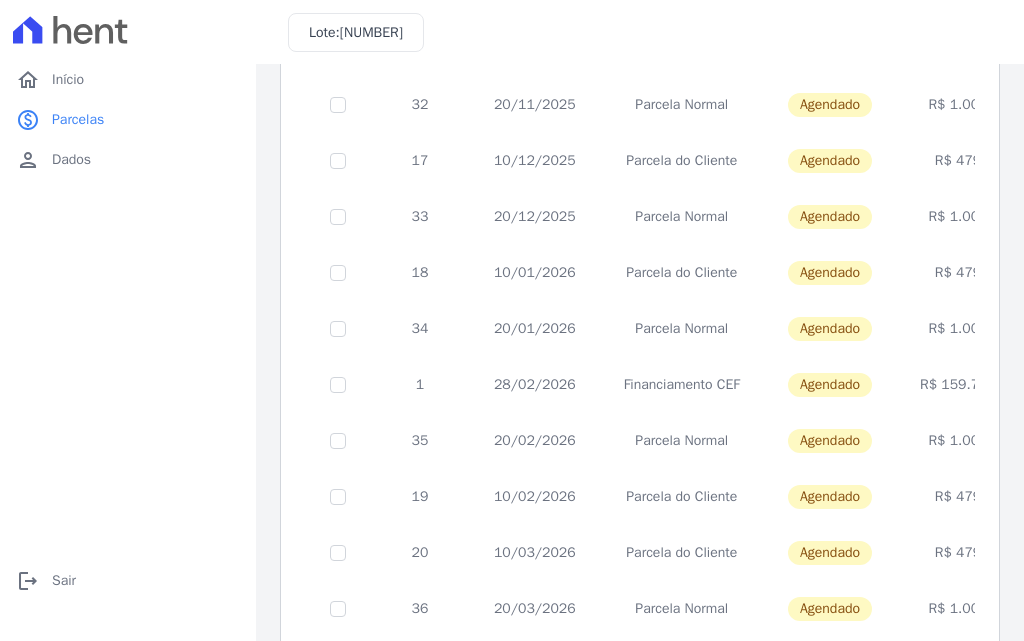 scroll, scrollTop: 868, scrollLeft: 0, axis: vertical 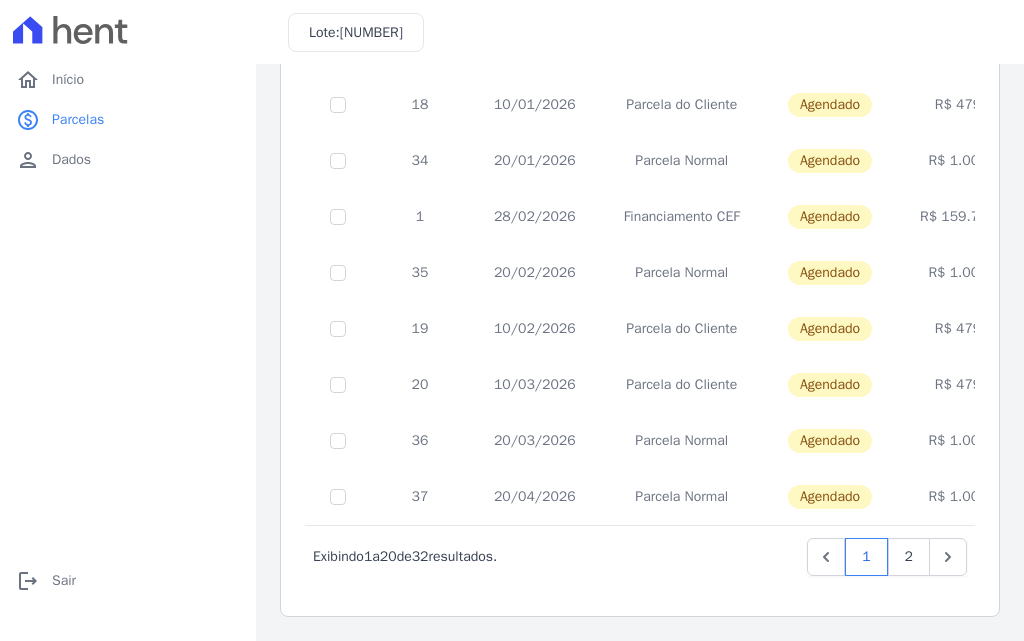 drag, startPoint x: 939, startPoint y: 426, endPoint x: 887, endPoint y: 424, distance: 52.03845 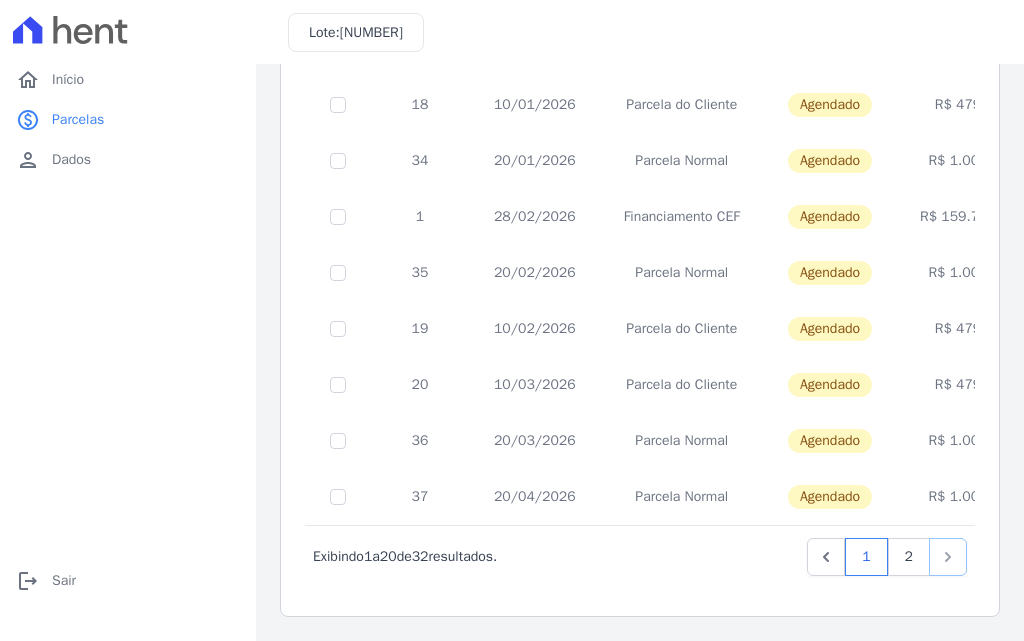 click 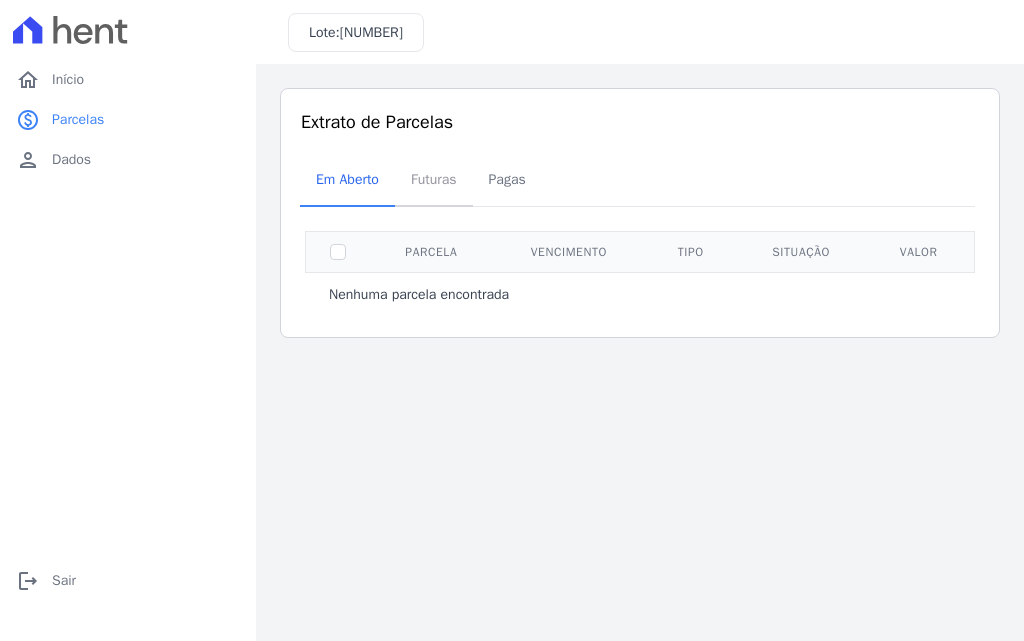 click on "Futuras" at bounding box center [434, 179] 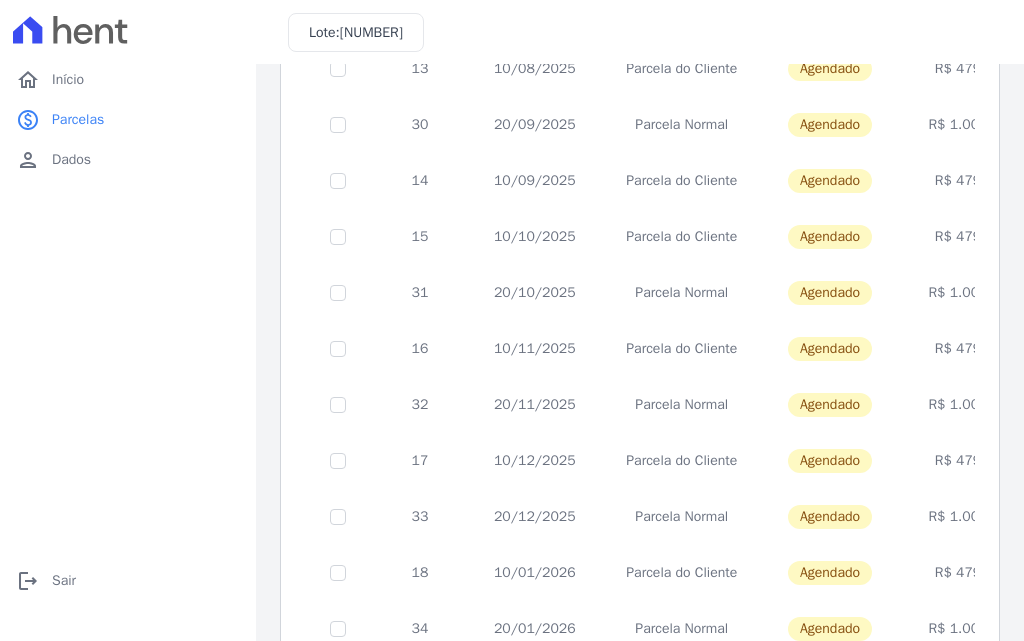 scroll, scrollTop: 868, scrollLeft: 0, axis: vertical 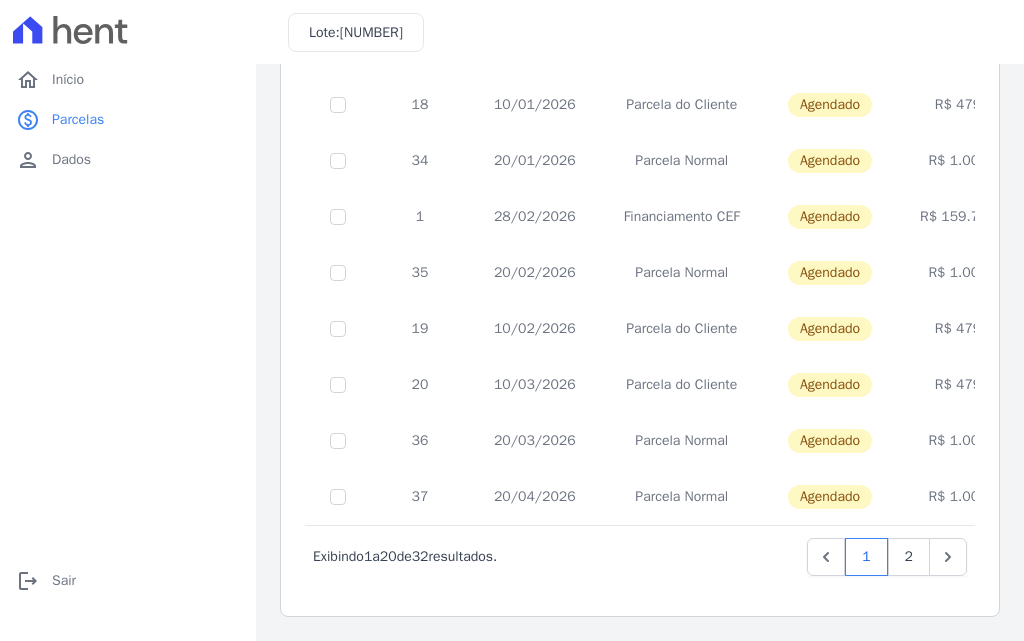 drag, startPoint x: 498, startPoint y: 43, endPoint x: 145, endPoint y: 279, distance: 424.62335 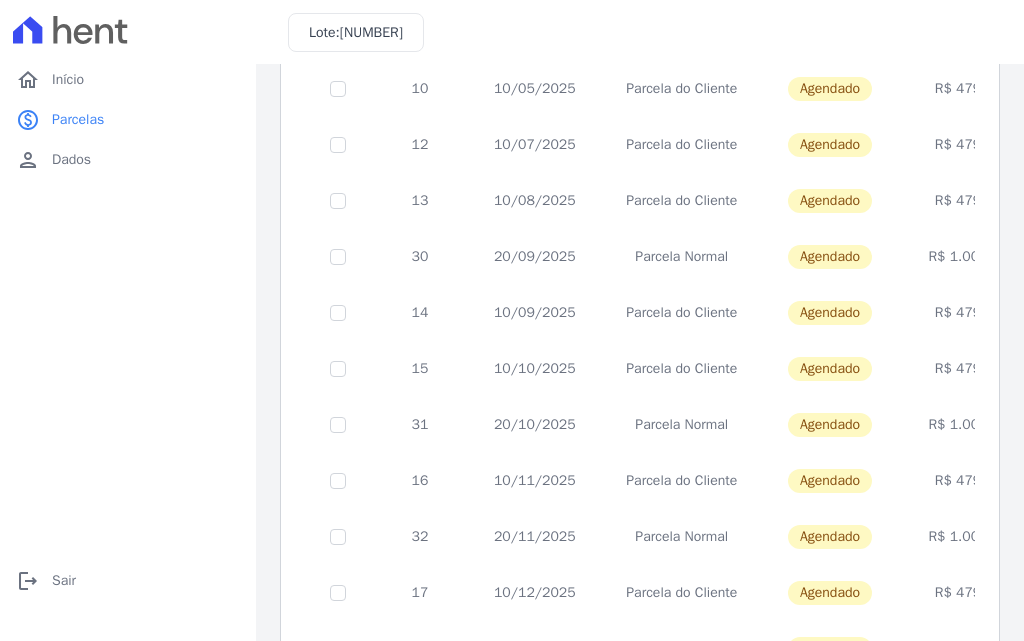 scroll, scrollTop: 0, scrollLeft: 0, axis: both 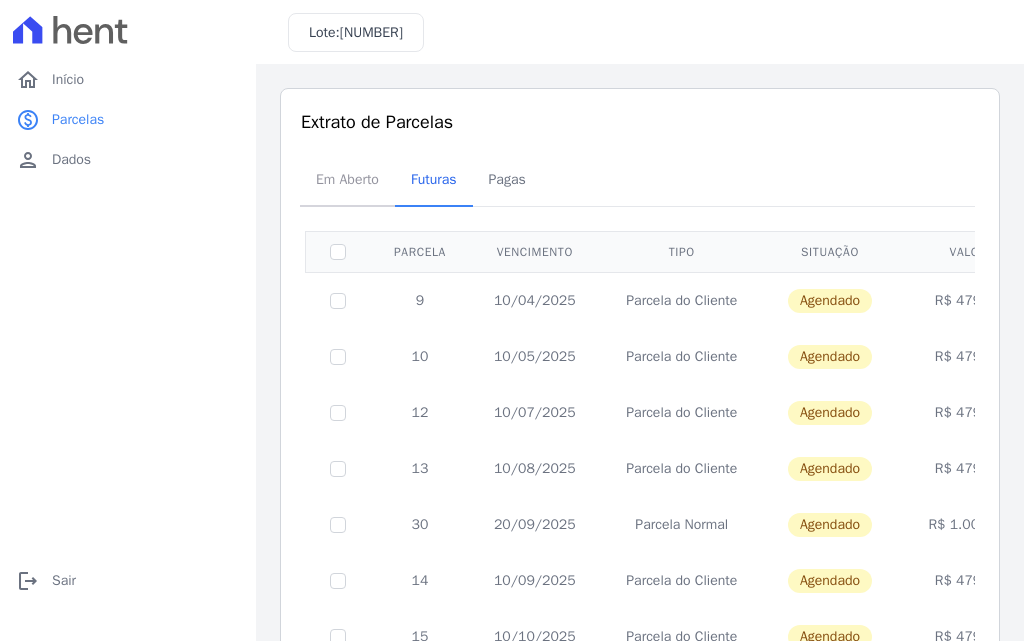 click on "Em Aberto" at bounding box center [347, 179] 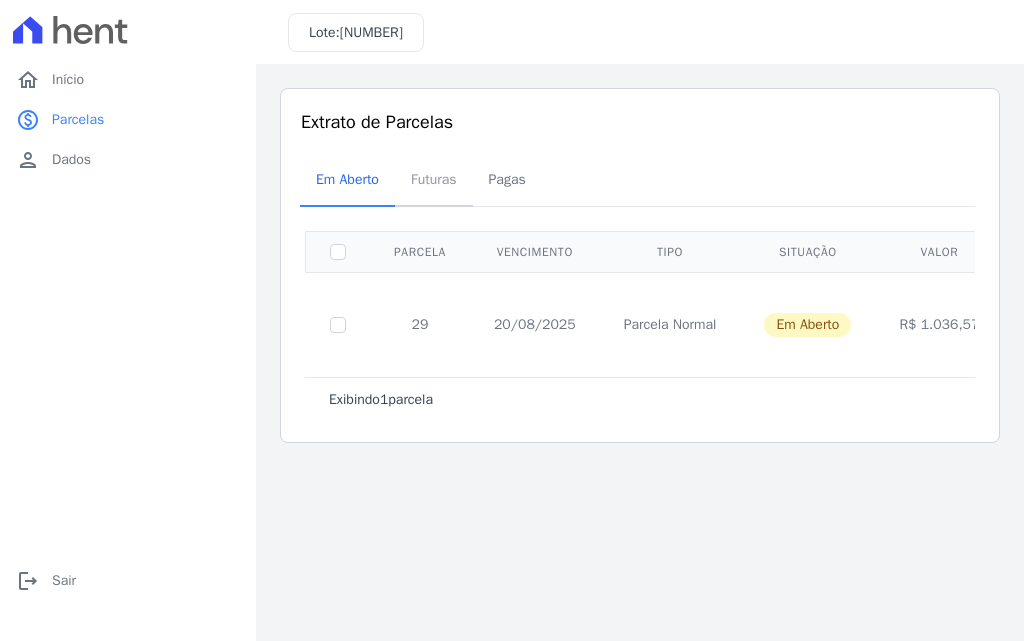 click on "Futuras" at bounding box center [434, 179] 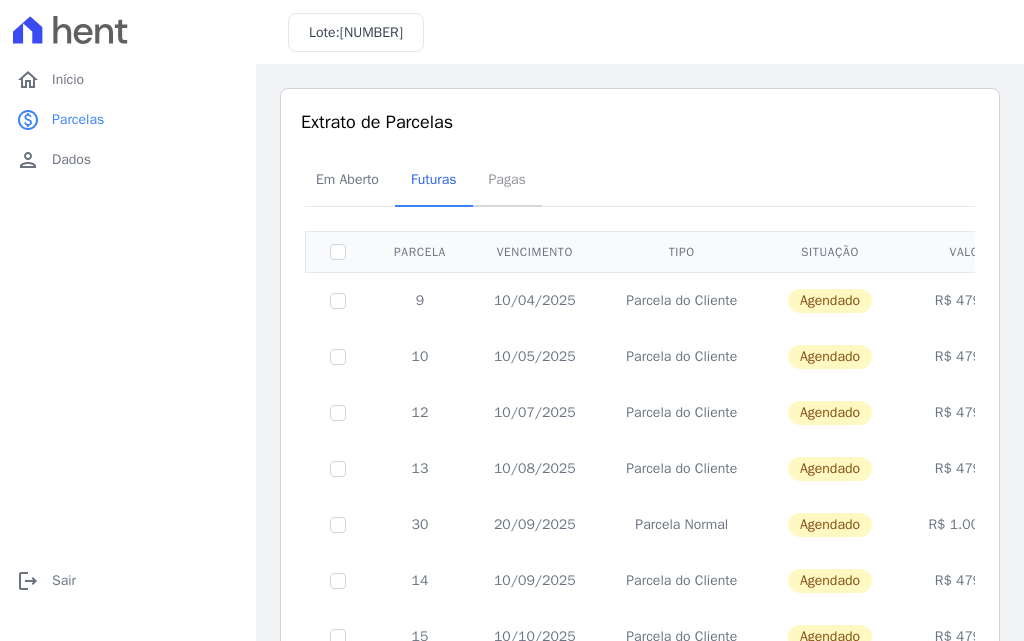 click on "Pagas" at bounding box center (507, 179) 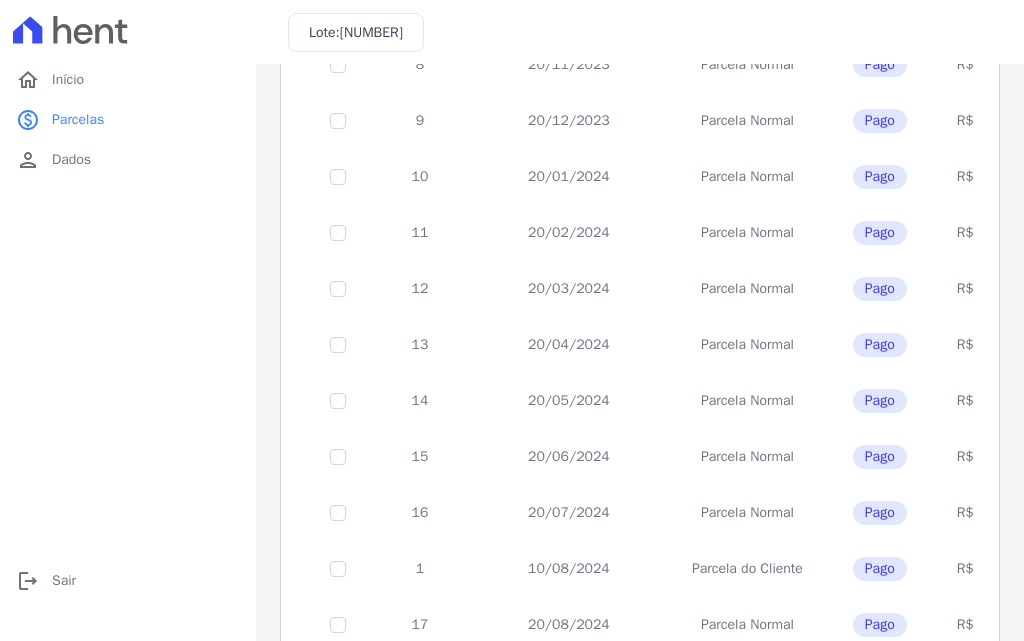 scroll, scrollTop: 884, scrollLeft: 0, axis: vertical 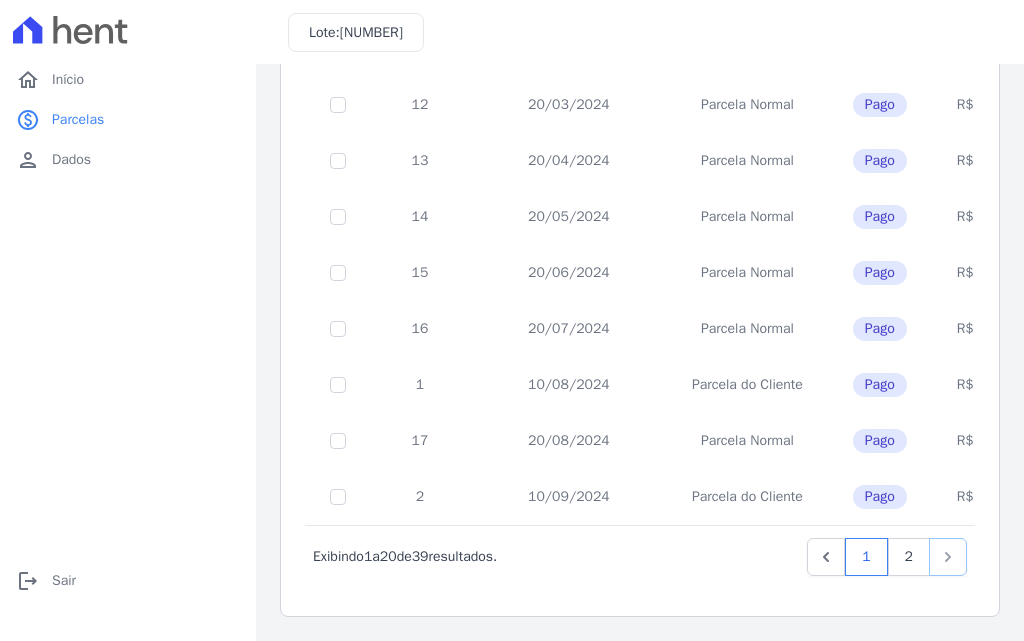 click 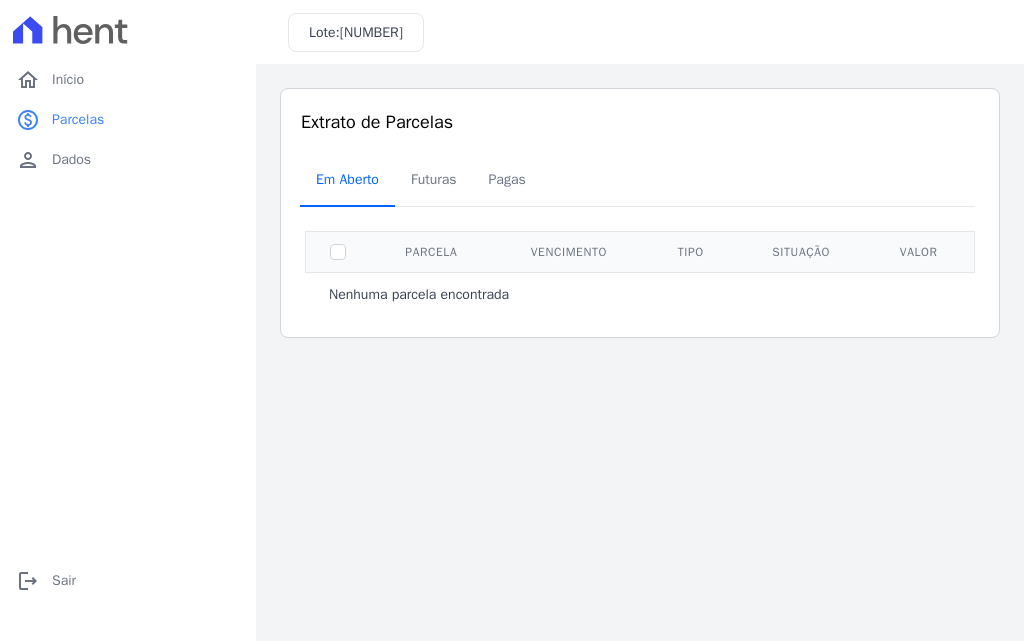 click on "Em Aberto" at bounding box center (347, 179) 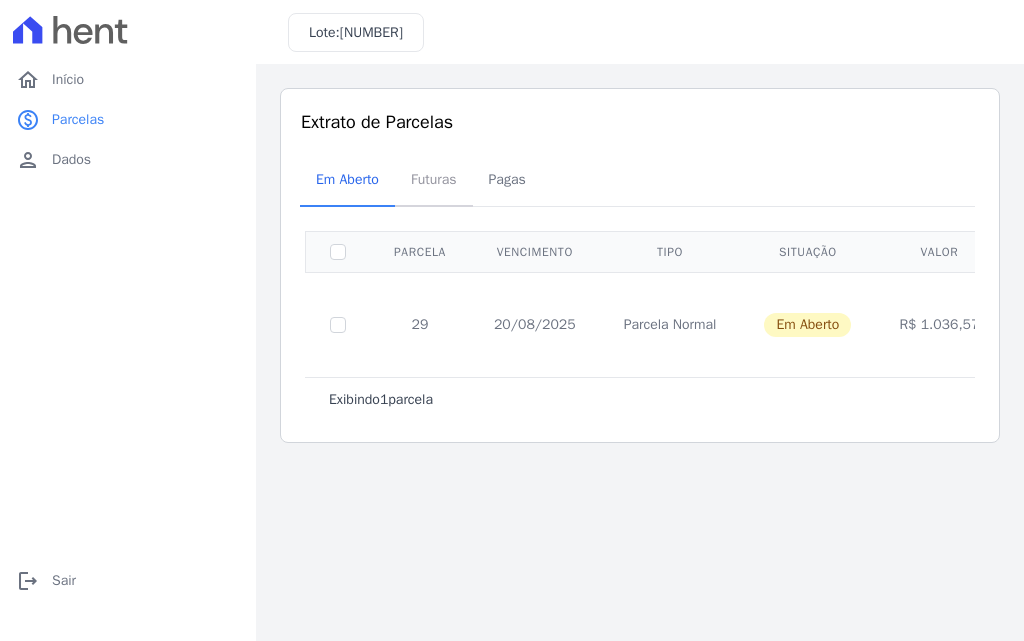 click on "Futuras" at bounding box center (434, 179) 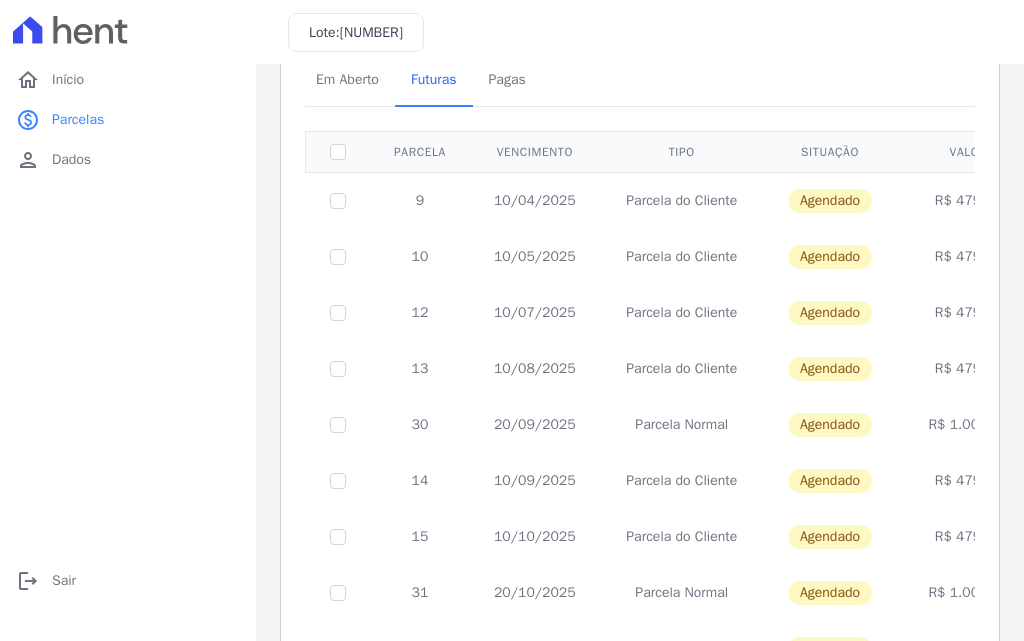 scroll, scrollTop: 200, scrollLeft: 0, axis: vertical 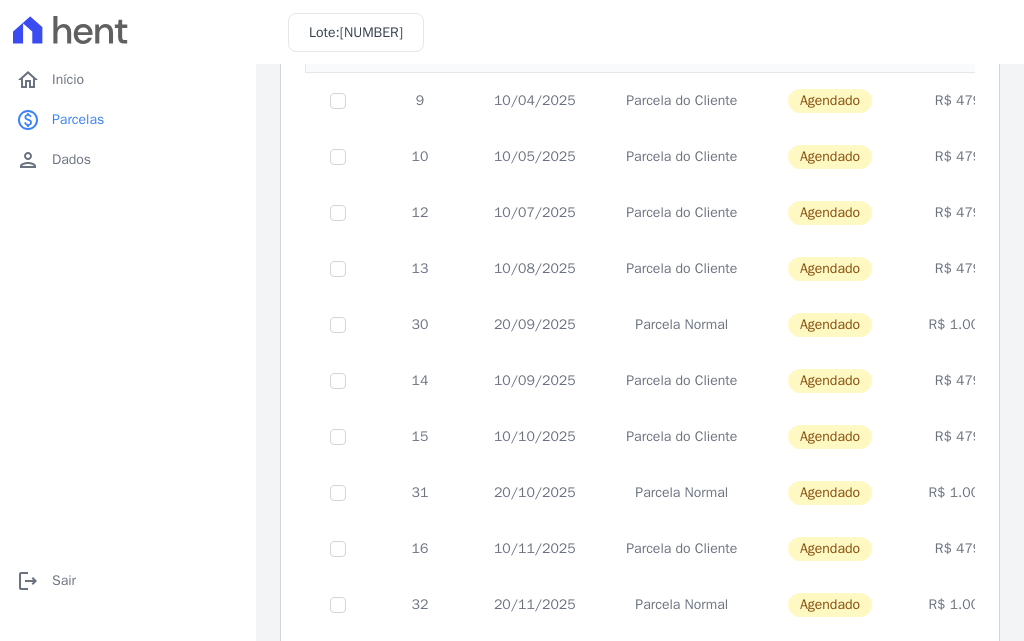 click on "20/09/2025" at bounding box center (535, 325) 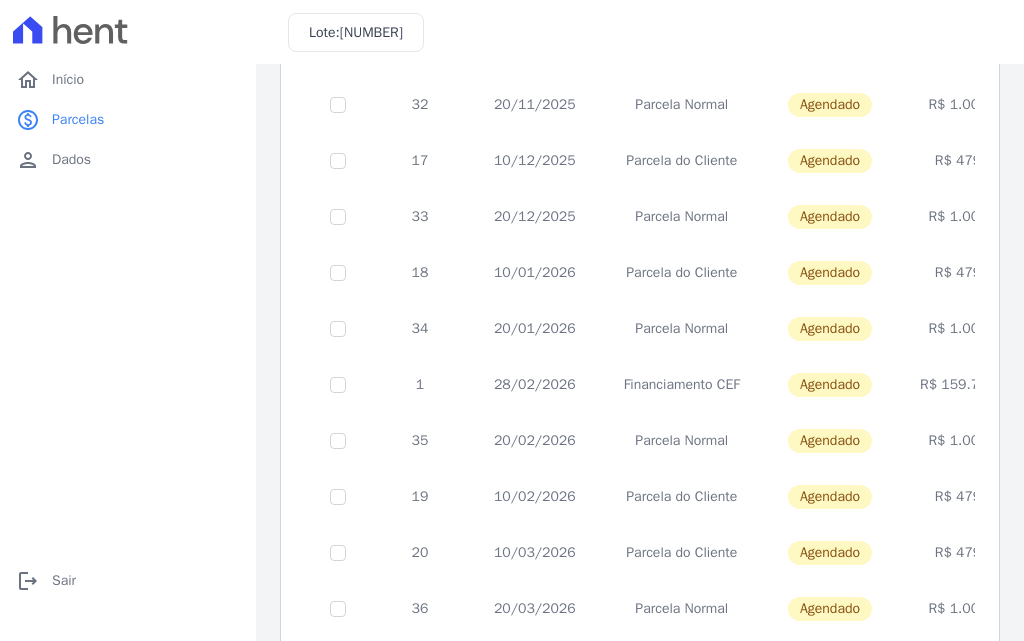 scroll, scrollTop: 800, scrollLeft: 0, axis: vertical 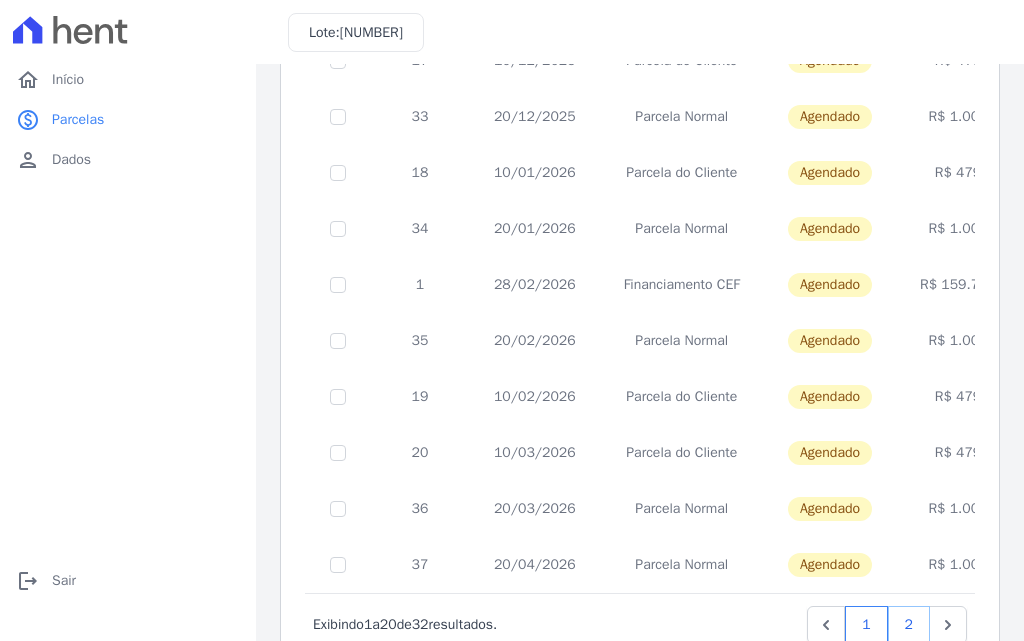 click on "2" at bounding box center [909, 625] 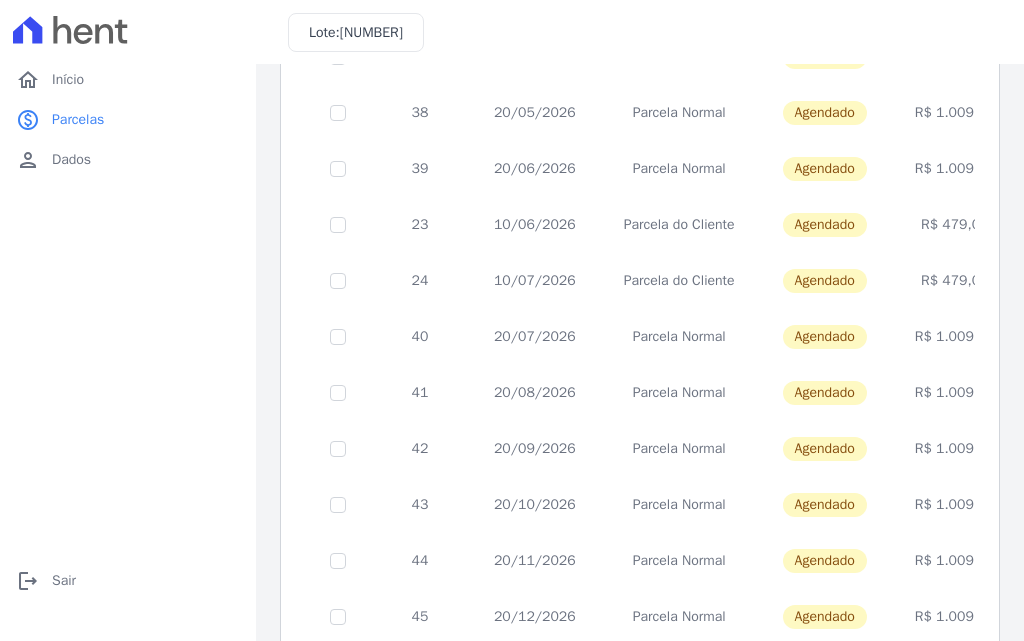 scroll, scrollTop: 420, scrollLeft: 0, axis: vertical 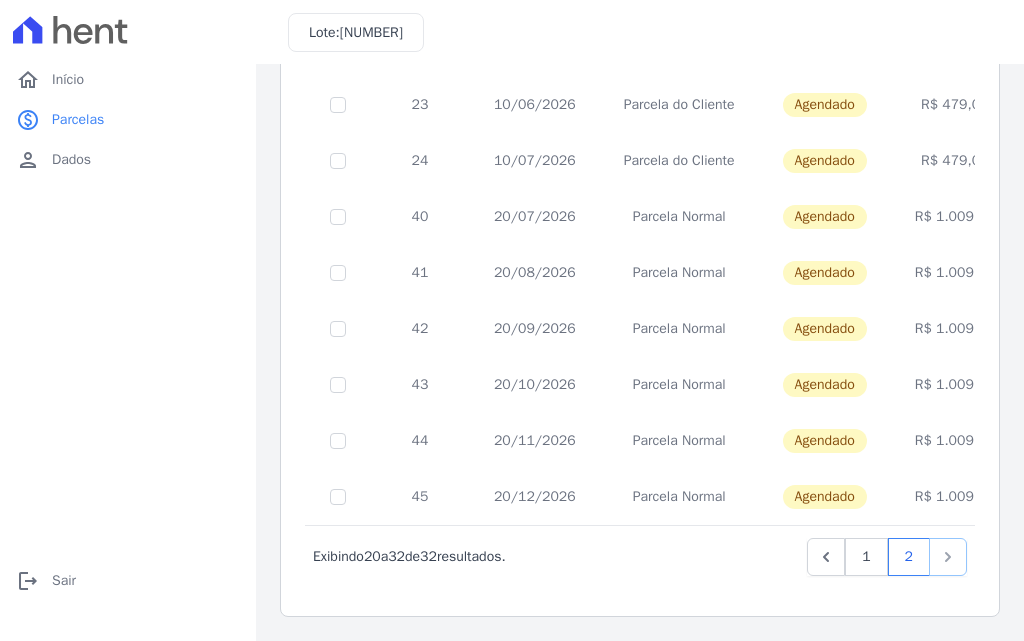 click 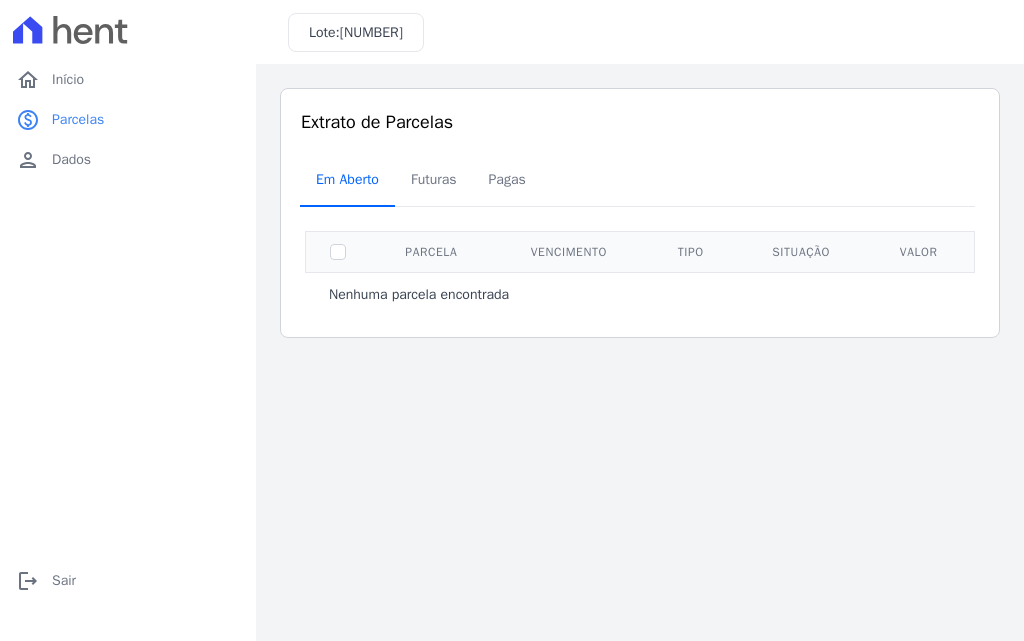 click on "Em Aberto" at bounding box center (347, 179) 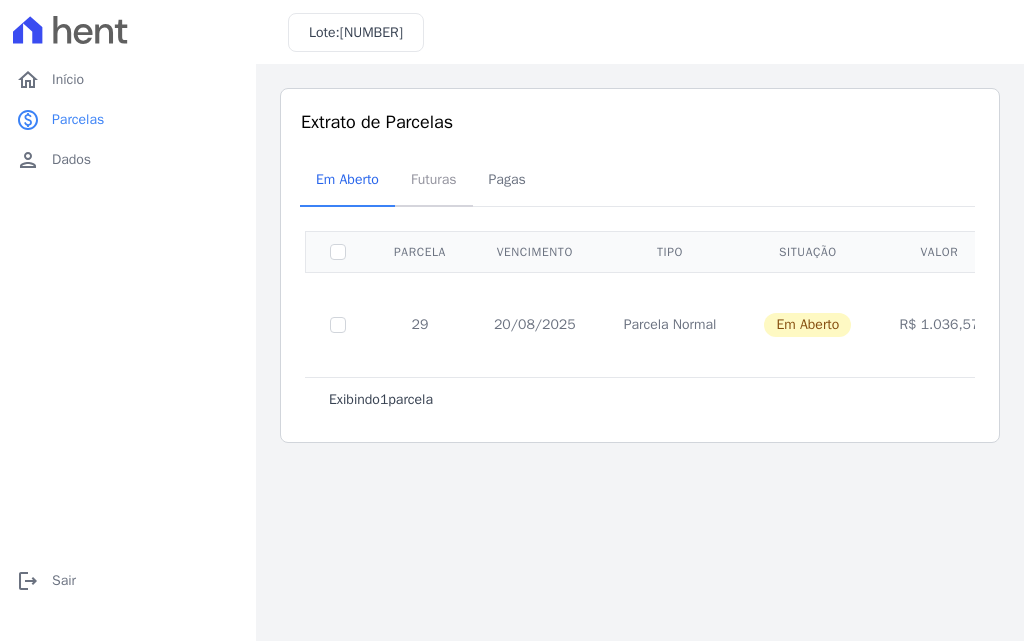 click on "Futuras" at bounding box center [434, 179] 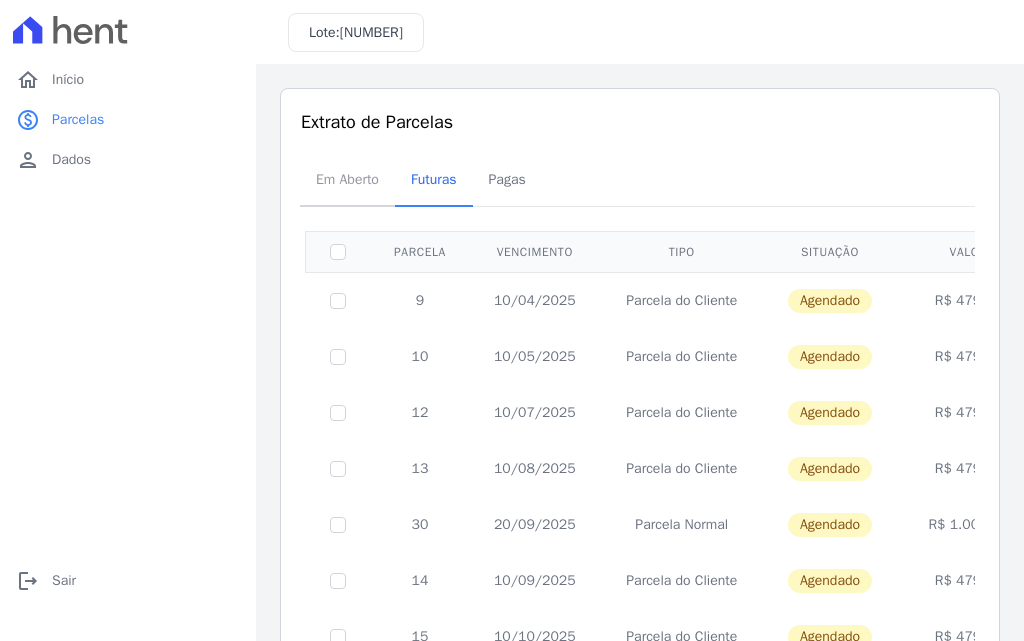 click on "Em Aberto" at bounding box center (347, 179) 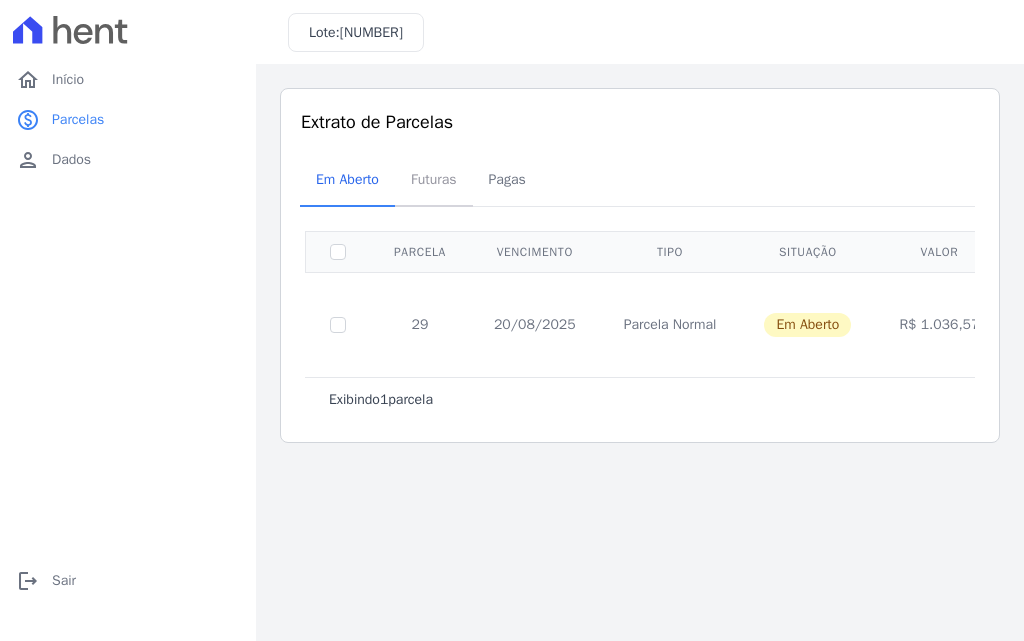 click on "Futuras" at bounding box center (434, 179) 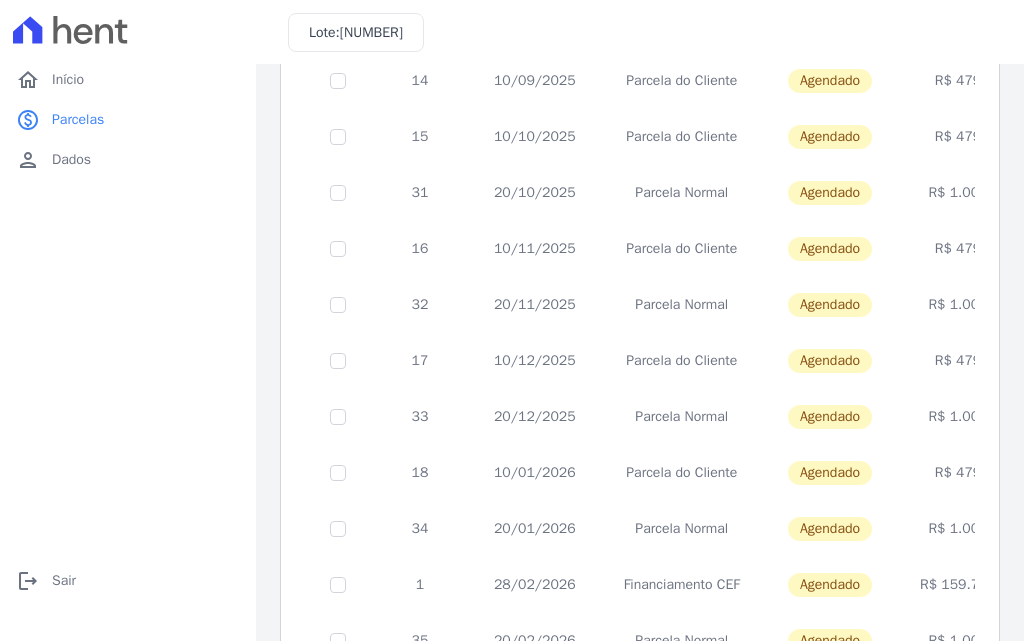 scroll, scrollTop: 600, scrollLeft: 0, axis: vertical 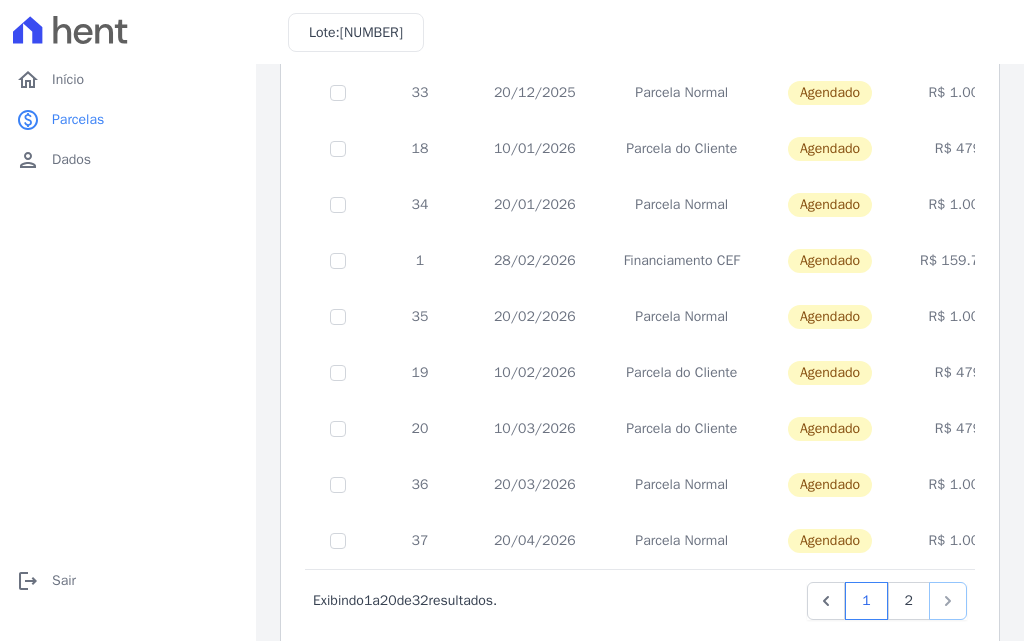 click 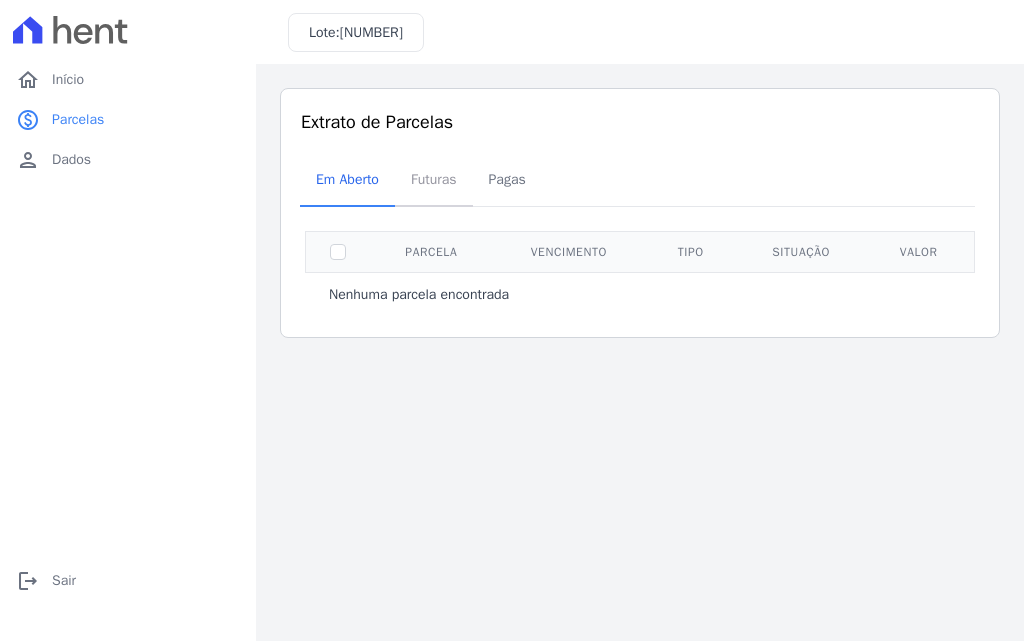 click on "Futuras" at bounding box center [434, 179] 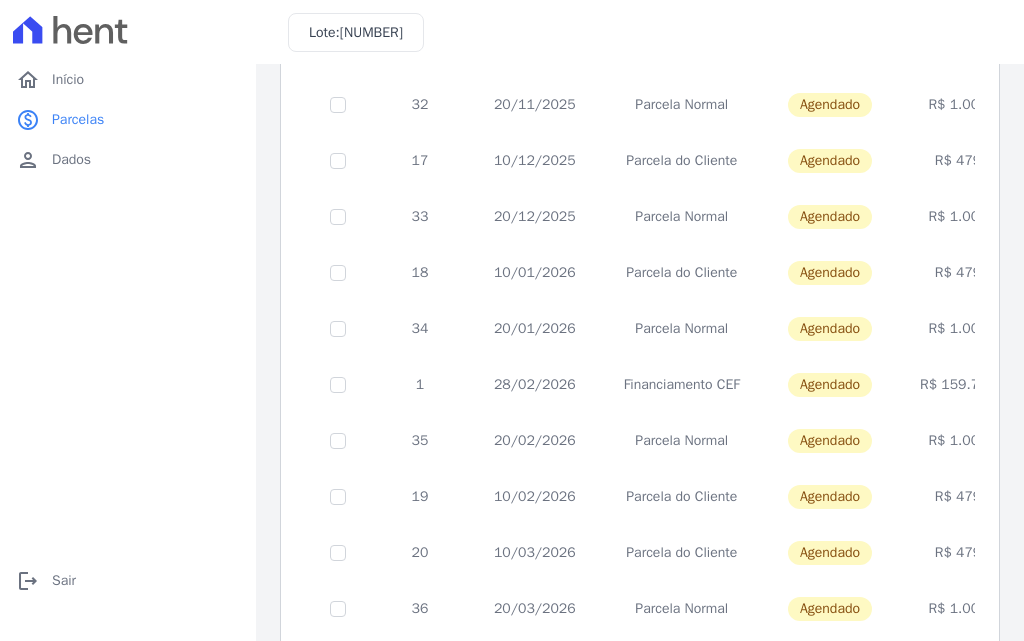 scroll, scrollTop: 868, scrollLeft: 0, axis: vertical 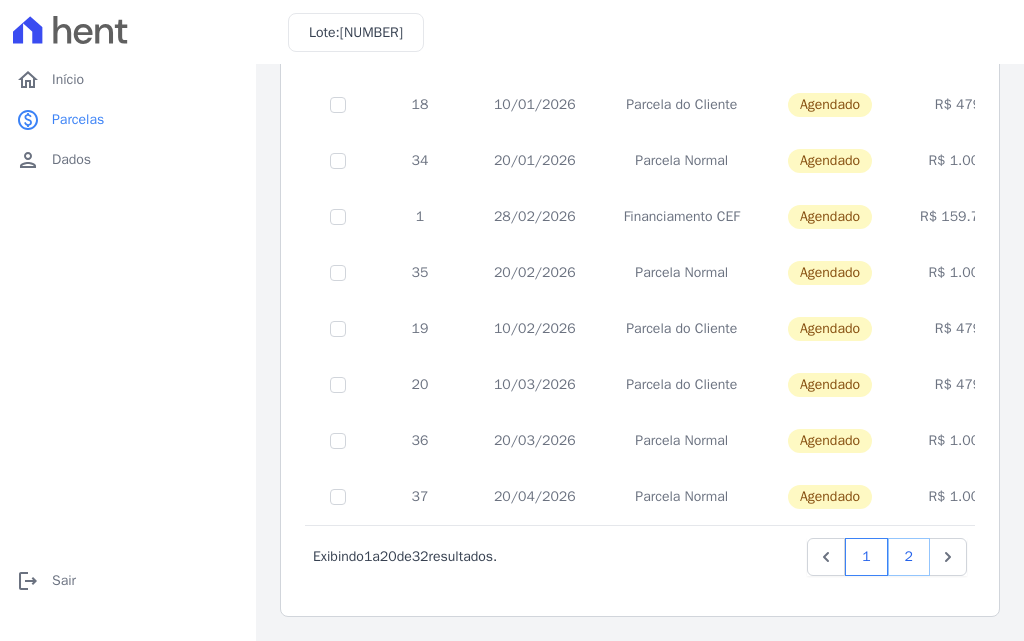click on "2" at bounding box center (909, 557) 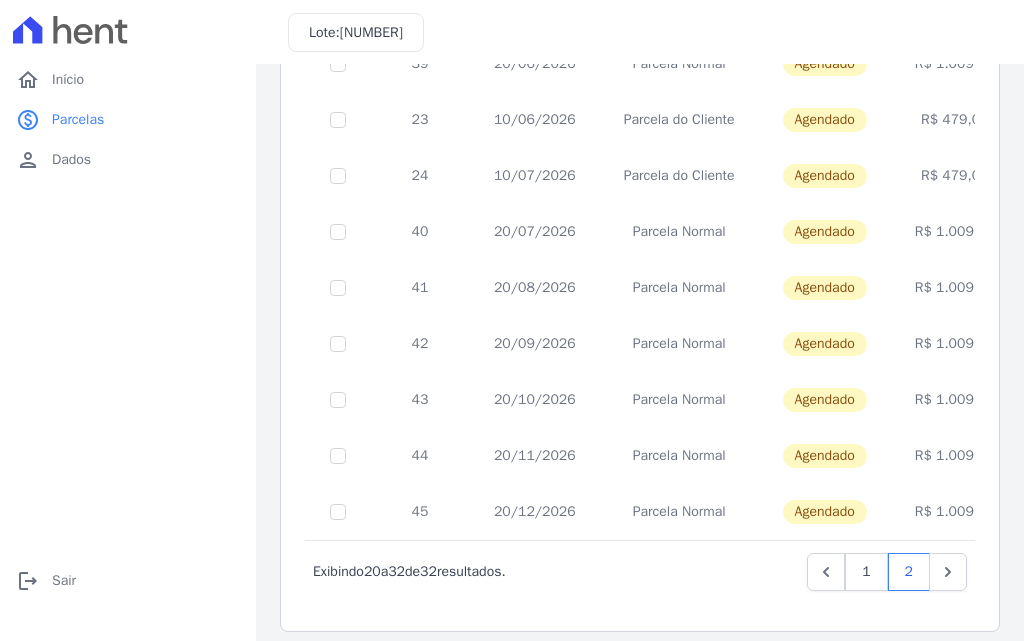 scroll, scrollTop: 420, scrollLeft: 0, axis: vertical 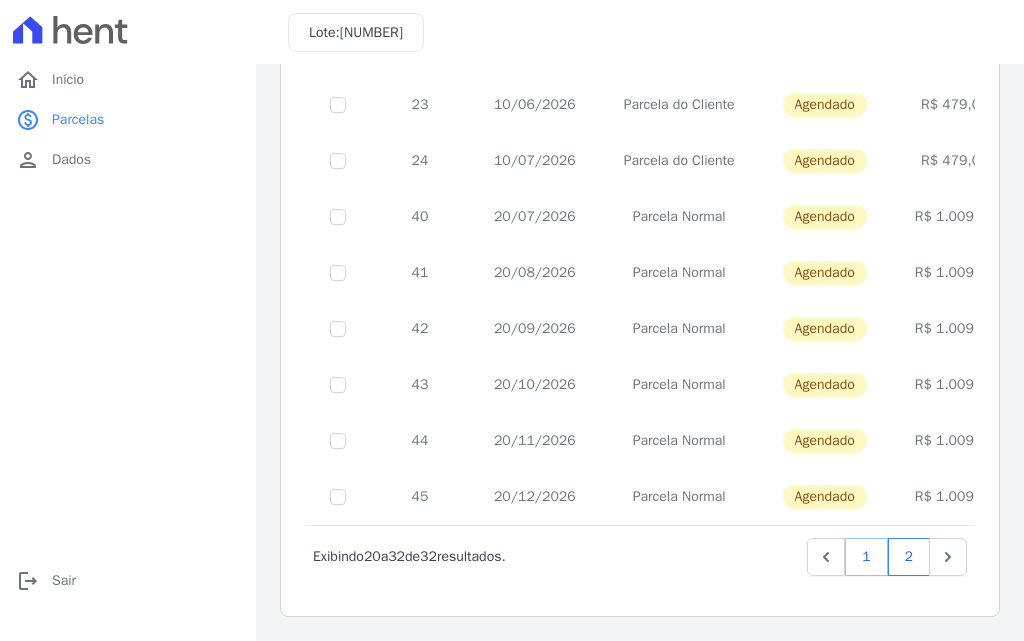 click on "1" at bounding box center [866, 557] 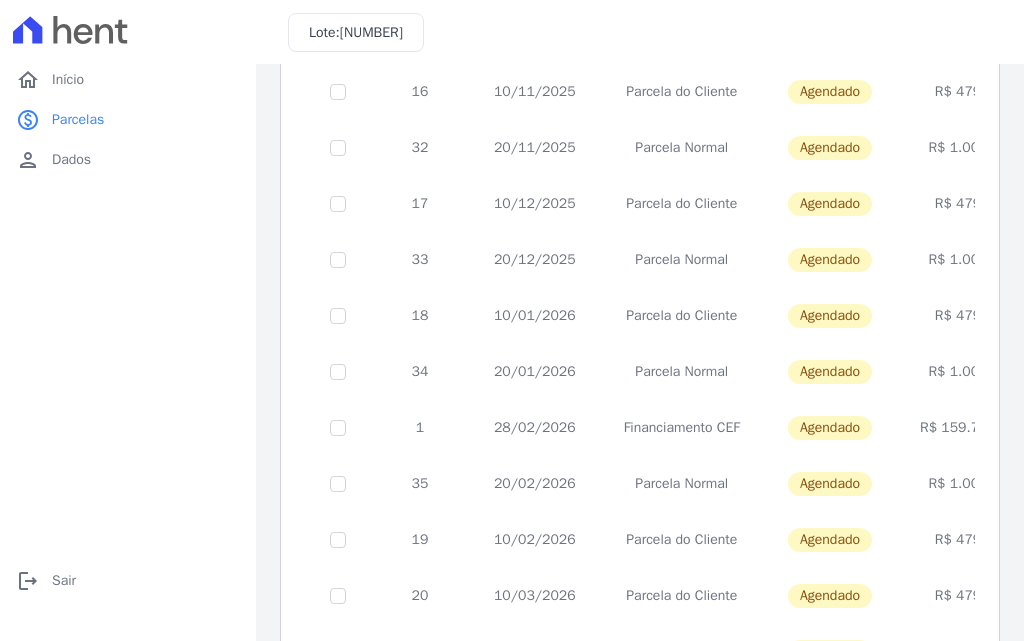 scroll, scrollTop: 868, scrollLeft: 0, axis: vertical 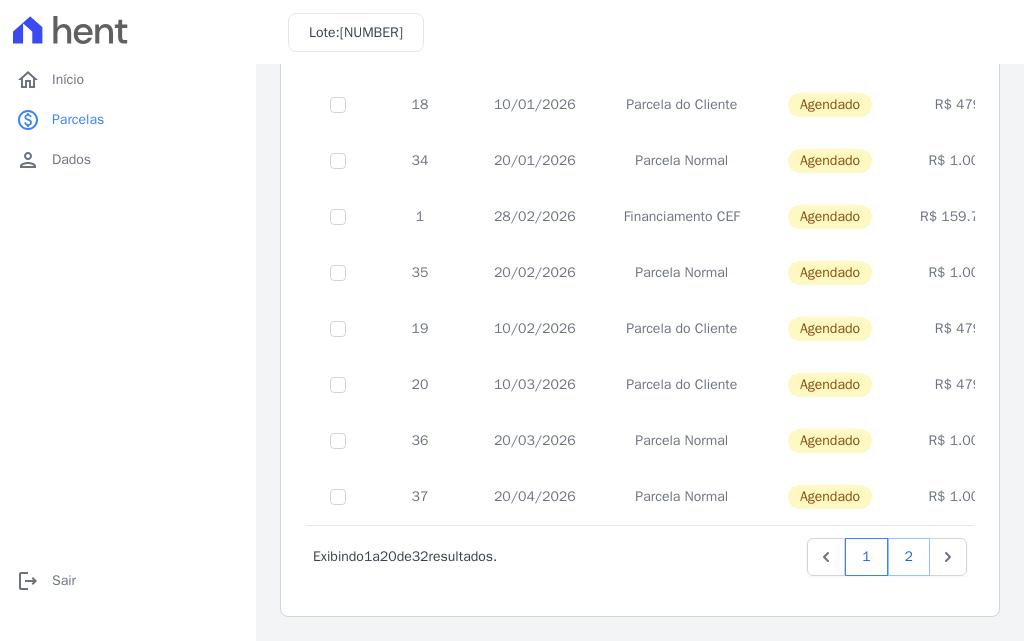 click on "2" at bounding box center [909, 557] 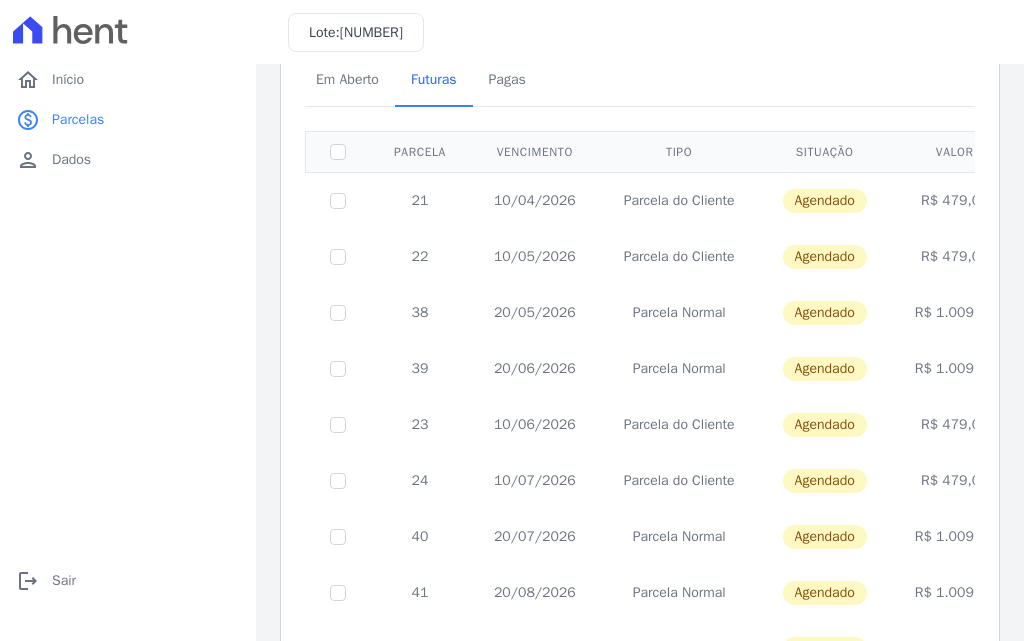 scroll, scrollTop: 300, scrollLeft: 0, axis: vertical 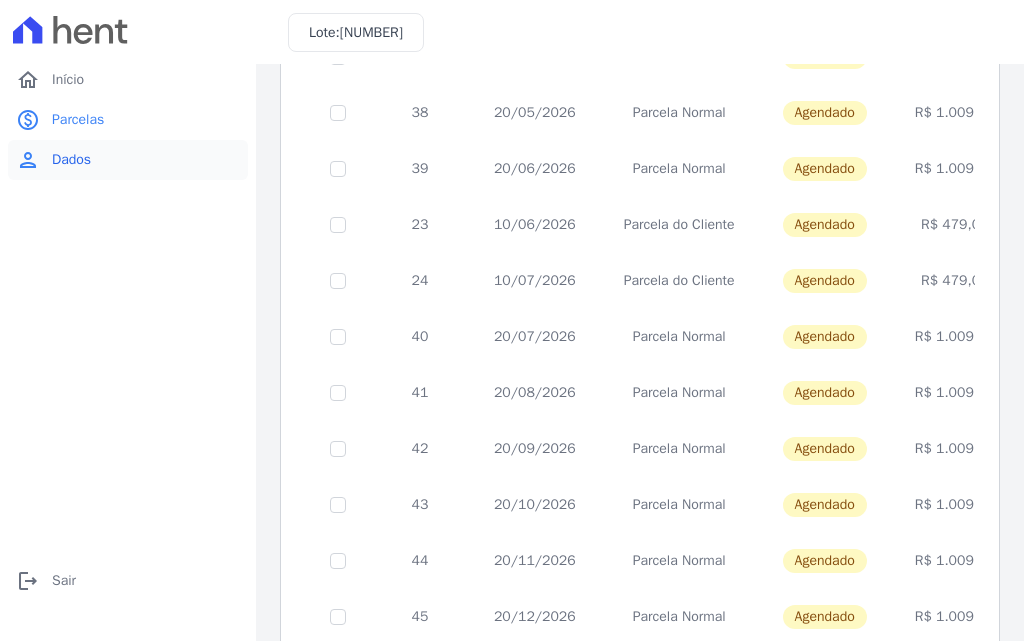 click on "Dados" at bounding box center [71, 160] 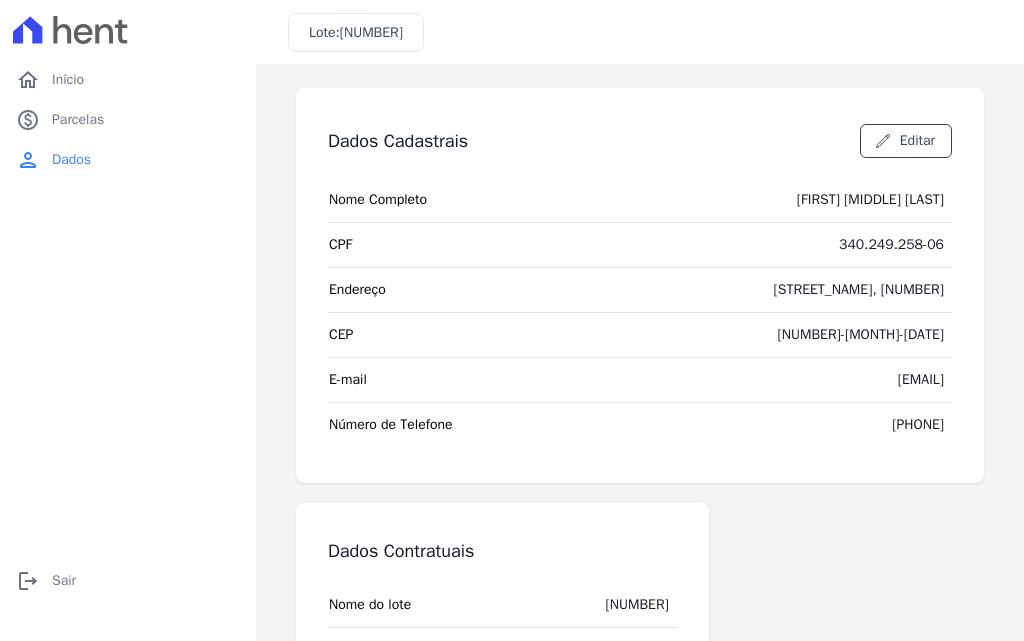 scroll, scrollTop: 201, scrollLeft: 0, axis: vertical 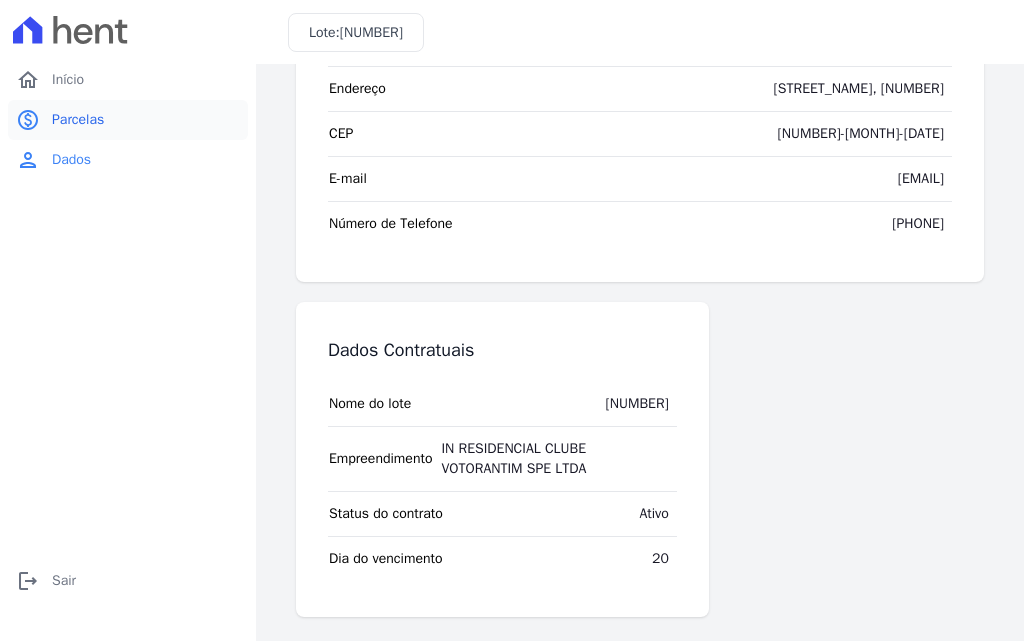 click on "Parcelas" at bounding box center (78, 120) 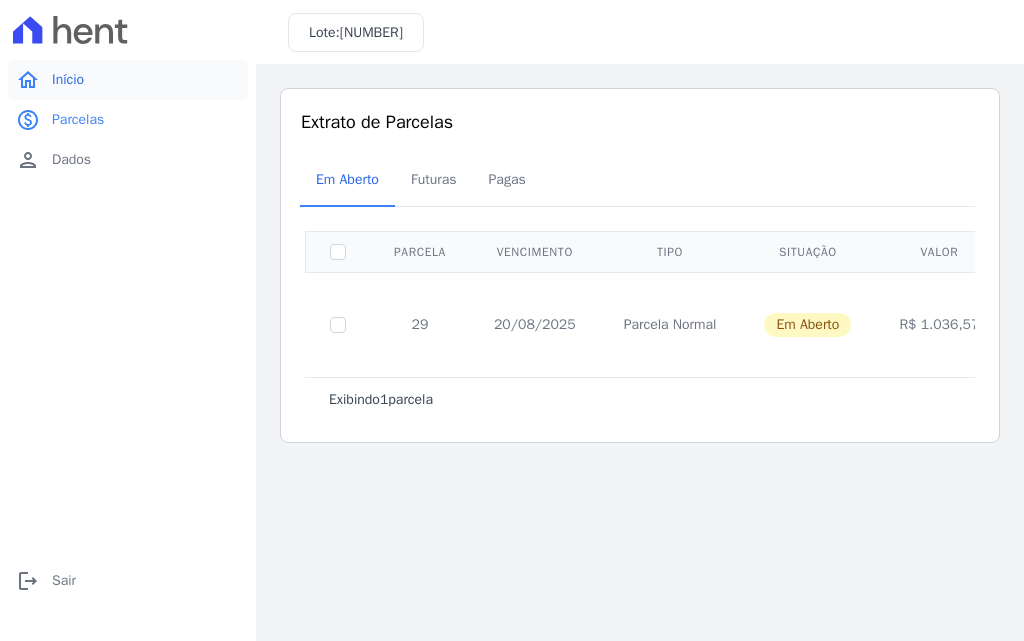 click on "Início" at bounding box center (68, 80) 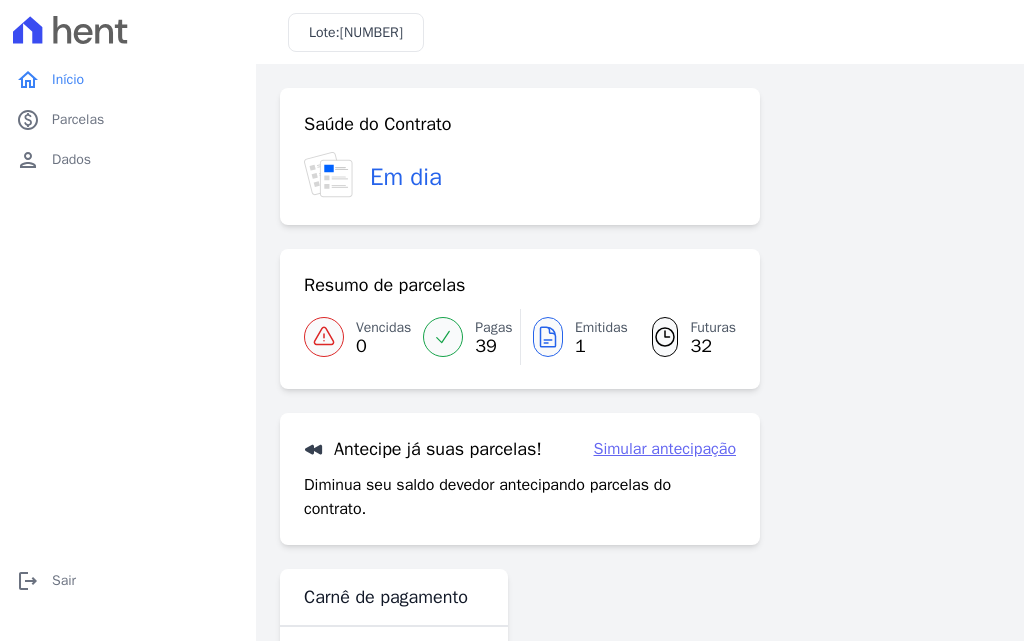 scroll, scrollTop: 90, scrollLeft: 0, axis: vertical 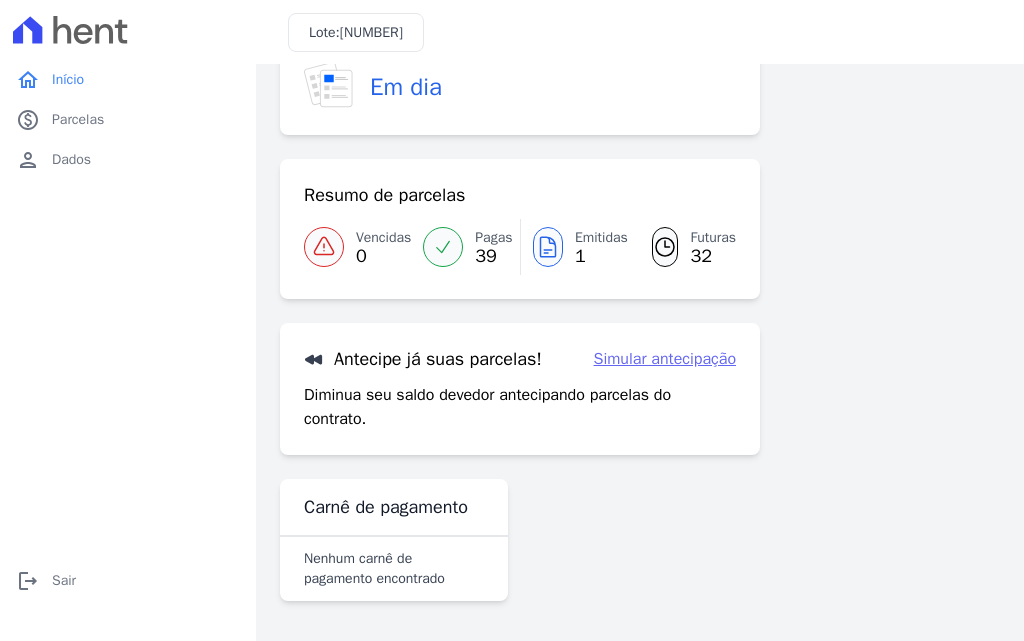 click on "Simular antecipação" at bounding box center [665, 359] 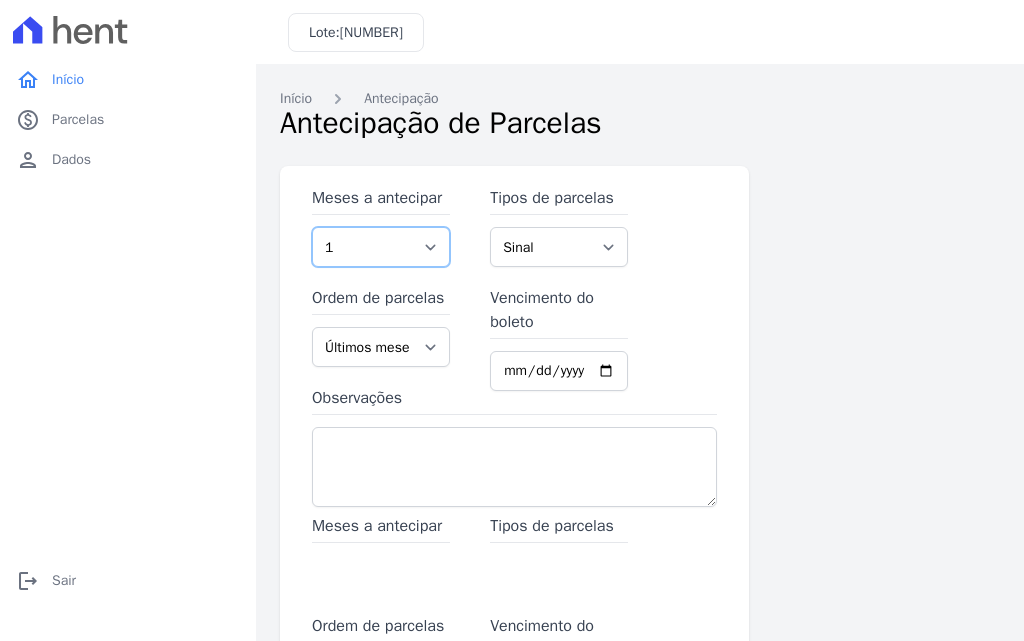 click on "1
2
3
4
5
6
7
8
9
10
11
12
13
14
15
16
17
18
19
20
21
22
23
24
25
26
27
28
29
30
31
32
33
34
35
36
37
38
39
40
41
42
43
44
45
46
47" at bounding box center (381, 247) 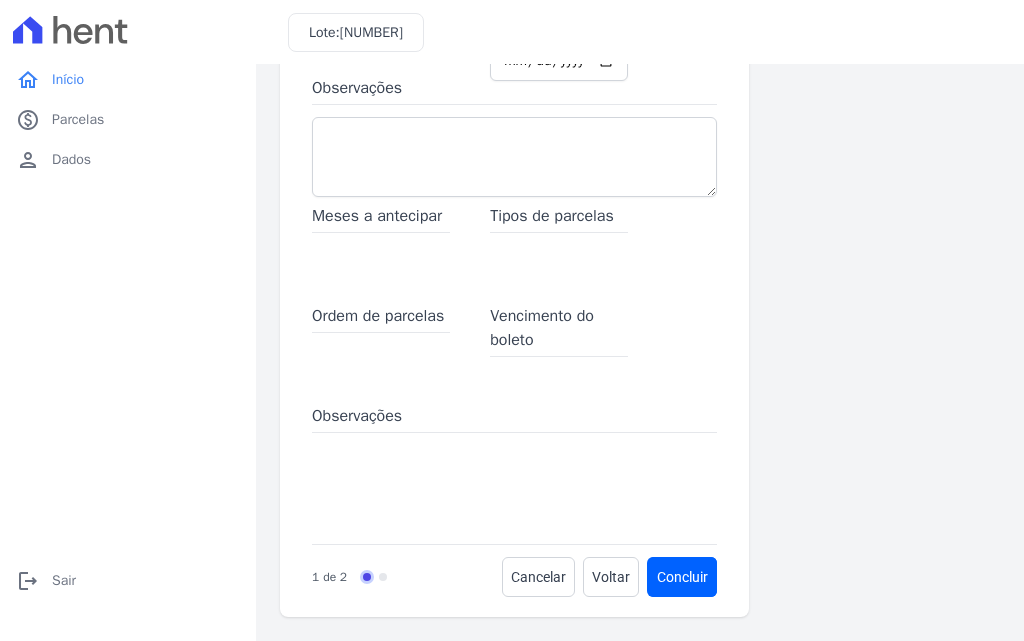 scroll, scrollTop: 10, scrollLeft: 0, axis: vertical 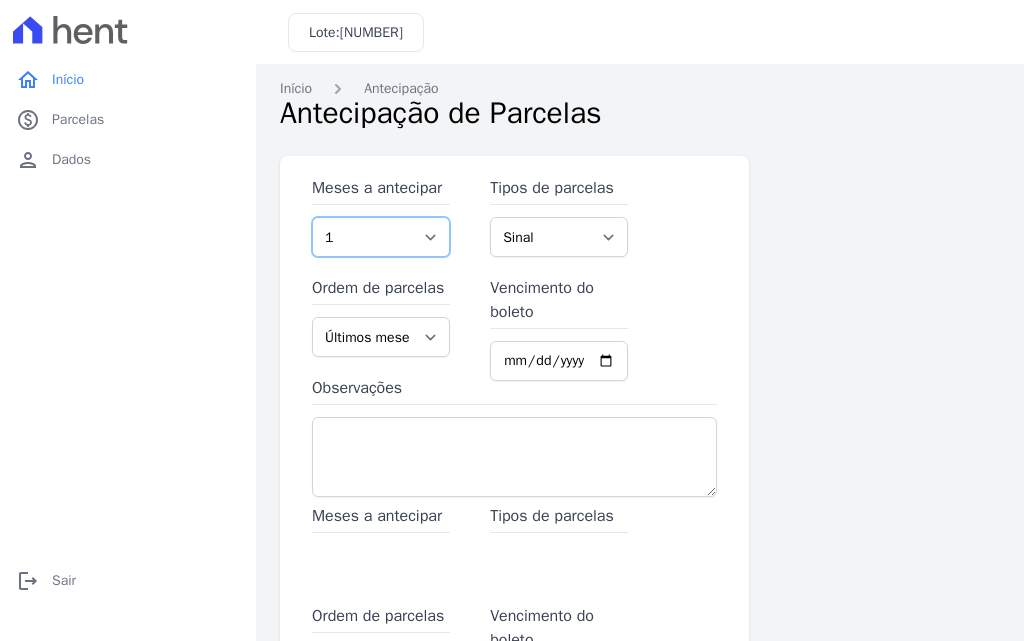 click on "1
2
3
4
5
6
7
8
9
10
11
12
13
14
15
16
17
18
19
20
21
22
23
24
25
26
27
28
29
30
31
32
33
34
35
36
37
38
39
40
41
42
43
44
45
46
47" at bounding box center [381, 237] 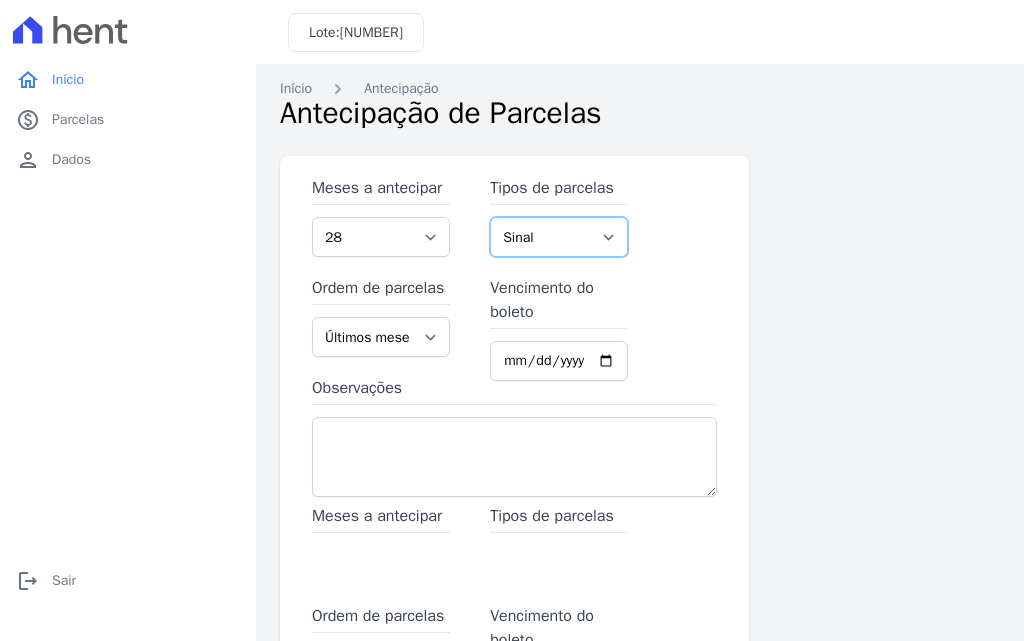 click on "Sinal
Parcela Normal
Parcela do Cliente
Financiamento CEF" at bounding box center (559, 237) 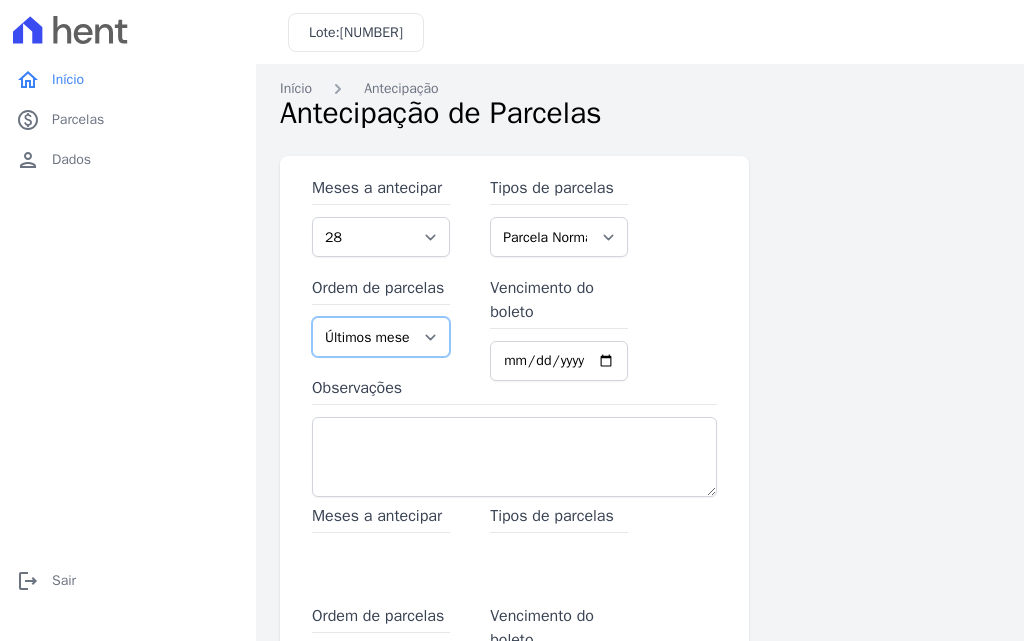 click on "Últimos meses
Primeiros meses" at bounding box center (381, 337) 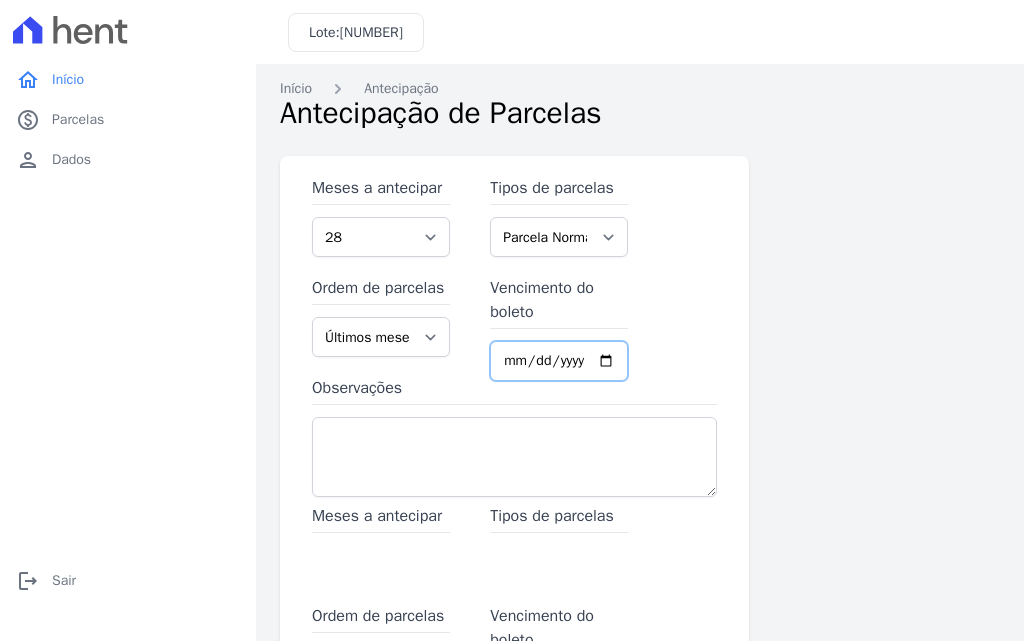 click on "Vencimento do boleto" at bounding box center [559, 361] 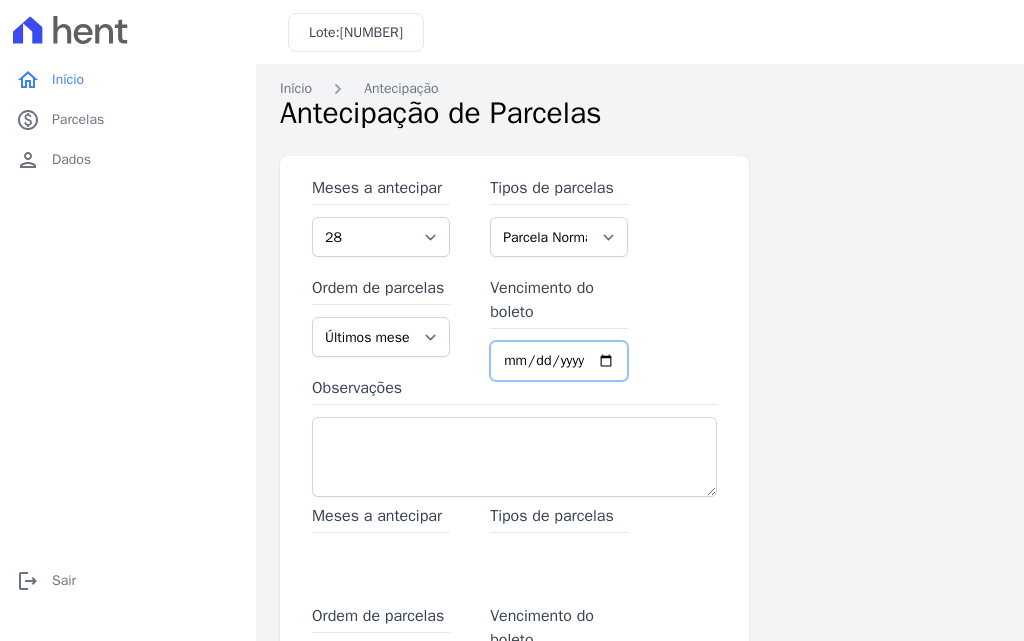 drag, startPoint x: 540, startPoint y: 354, endPoint x: 522, endPoint y: 363, distance: 20.12461 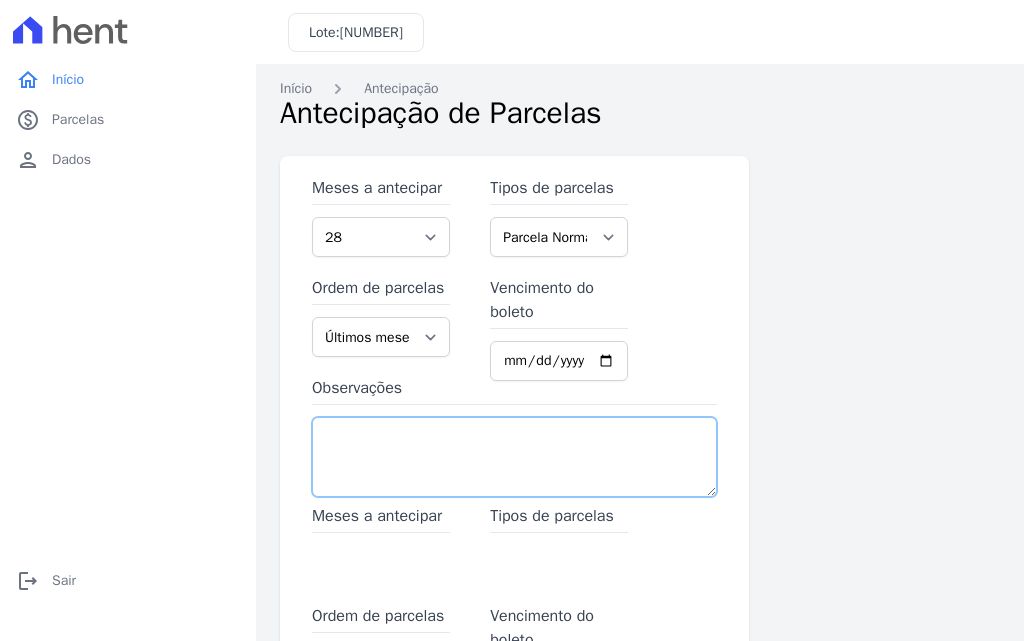 click on "Observações" at bounding box center (514, 457) 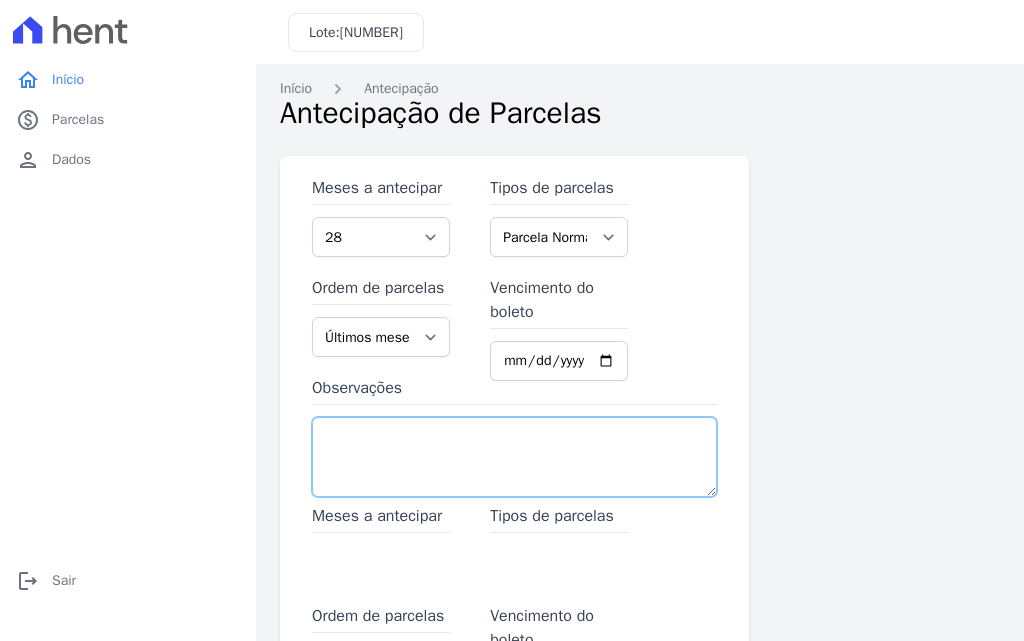 scroll, scrollTop: 0, scrollLeft: 0, axis: both 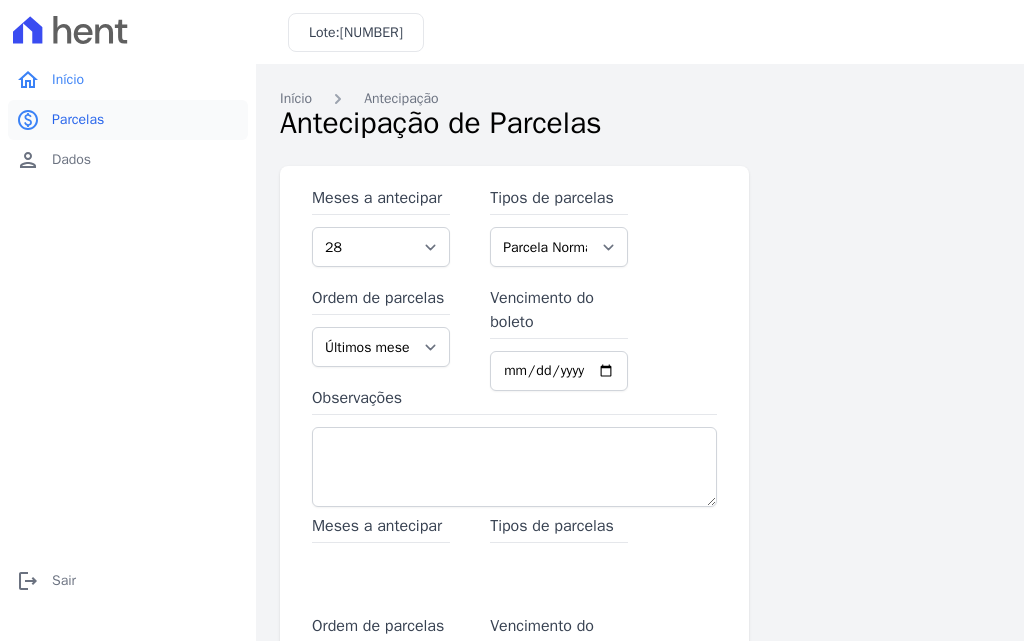 click on "Parcelas" at bounding box center [78, 120] 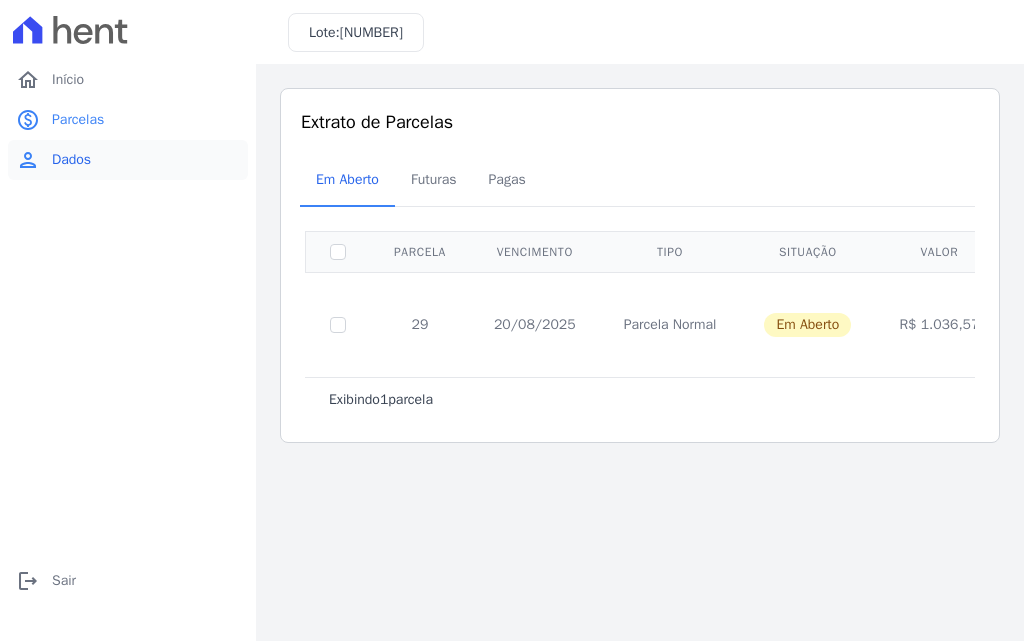 click on "Dados" at bounding box center [71, 160] 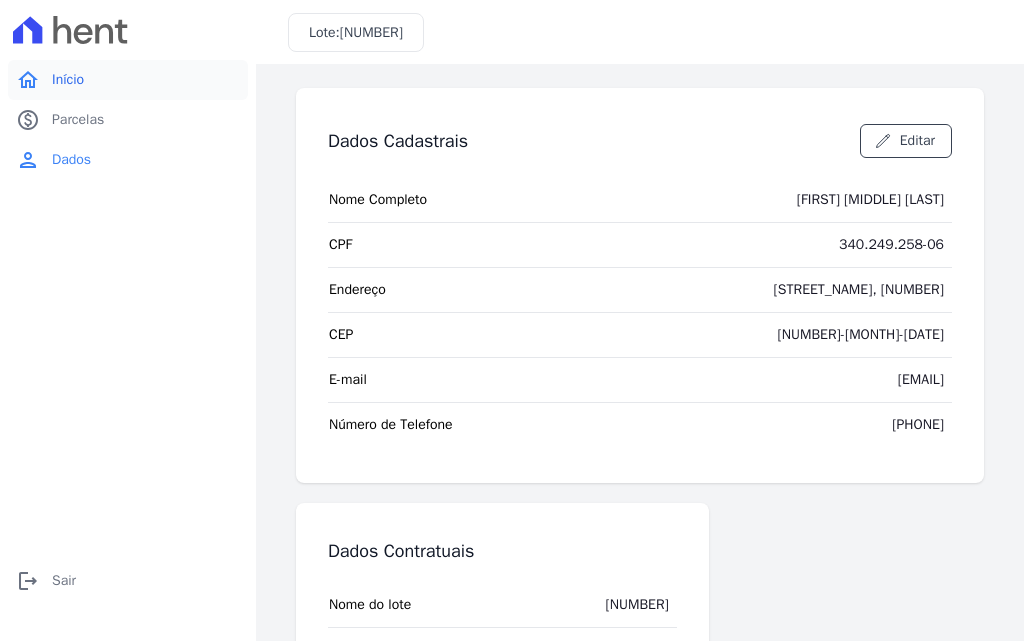 click on "Início" at bounding box center (68, 80) 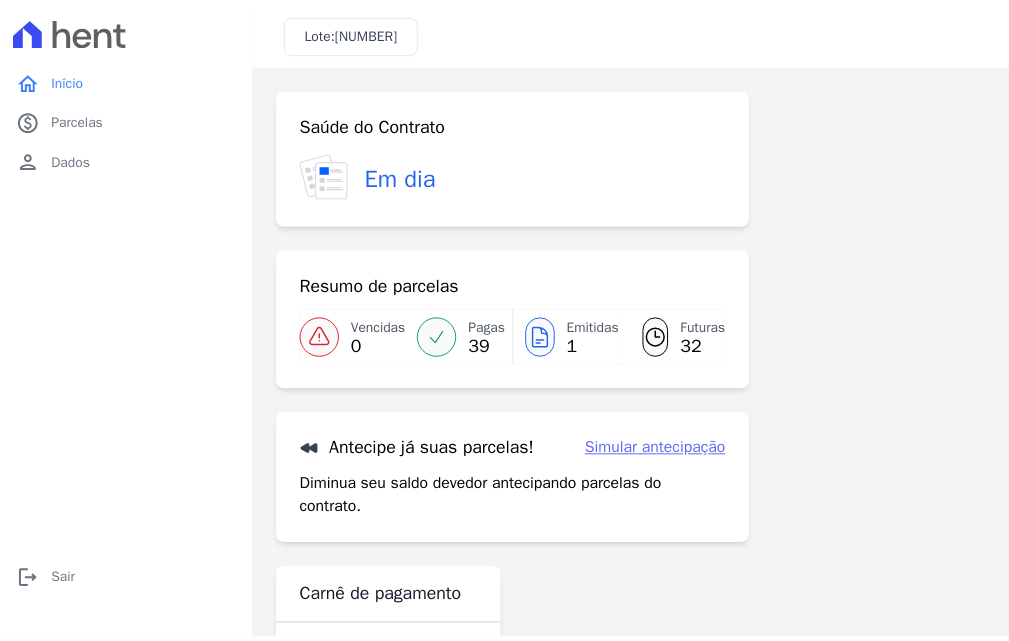 scroll, scrollTop: 90, scrollLeft: 0, axis: vertical 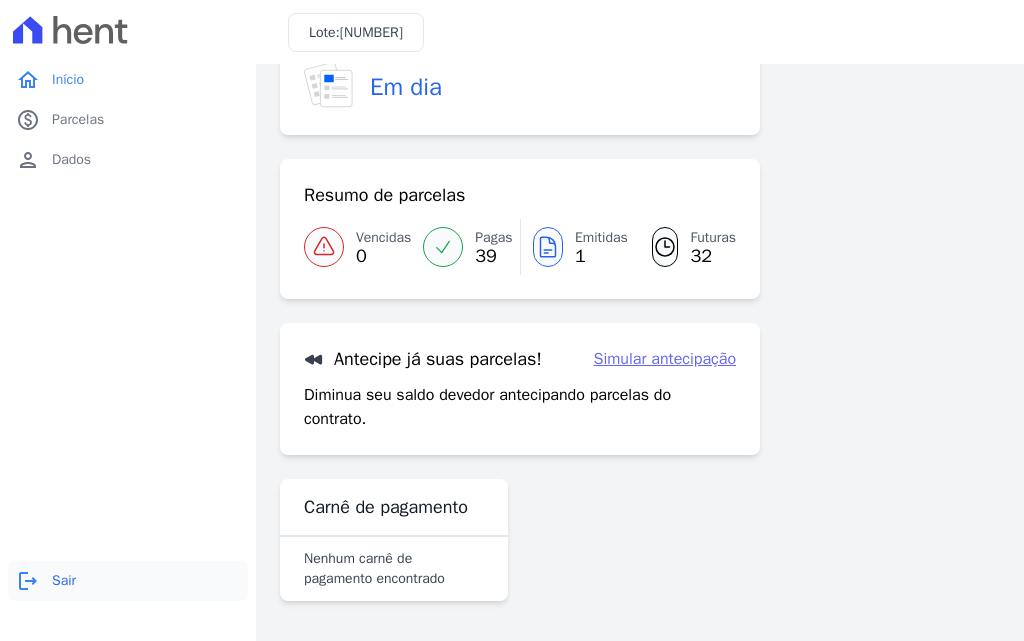 click on "Sair" at bounding box center [64, 581] 